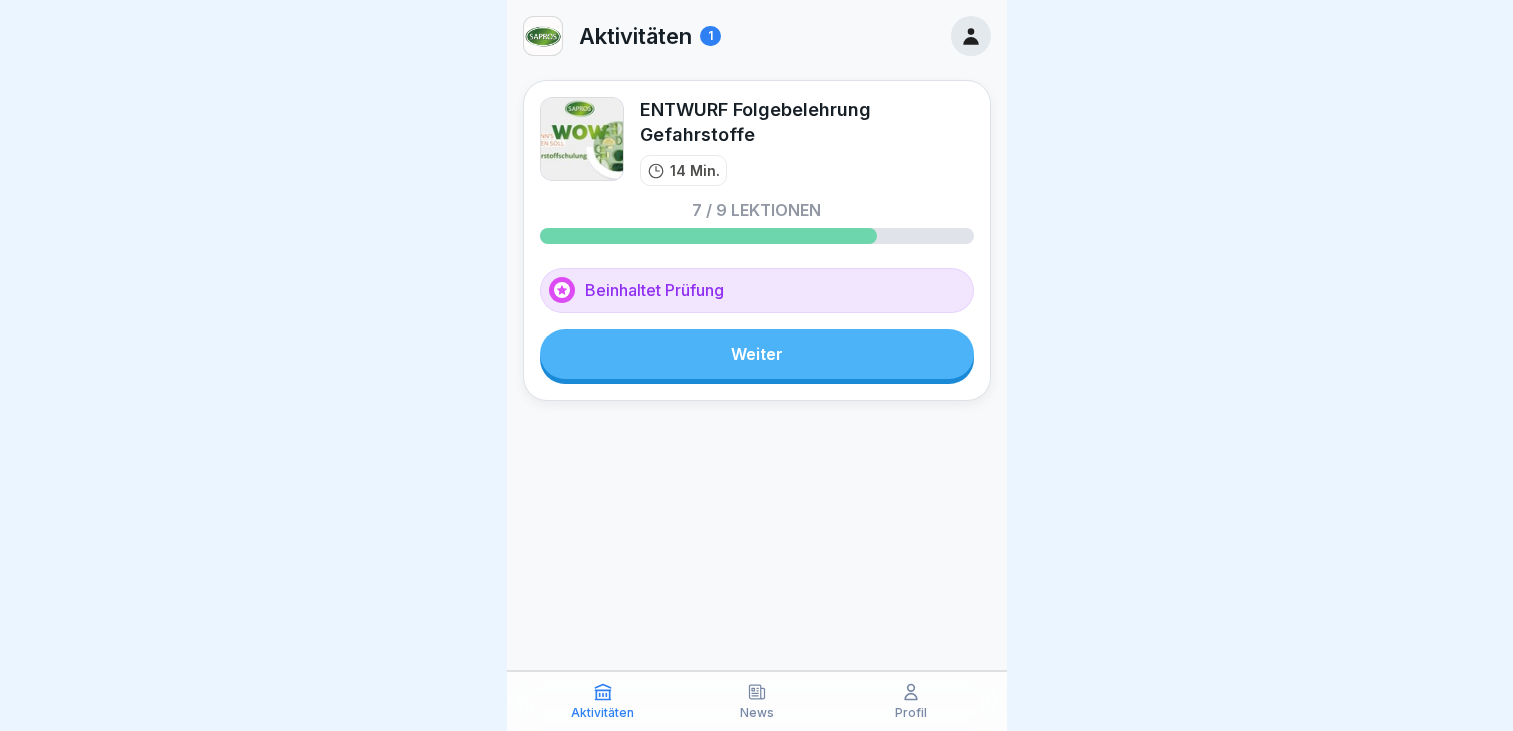 scroll, scrollTop: 0, scrollLeft: 0, axis: both 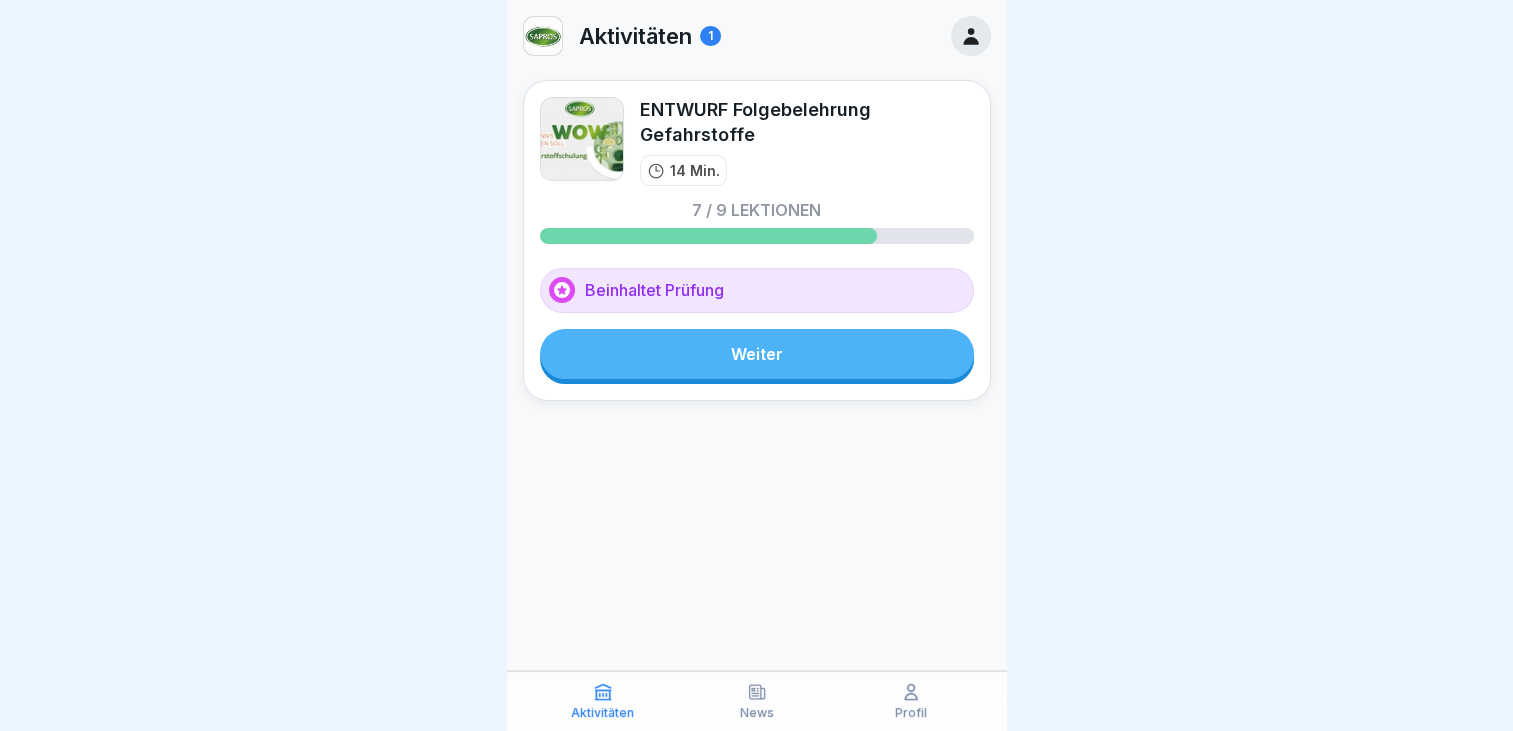 click on "Weiter" at bounding box center [757, 354] 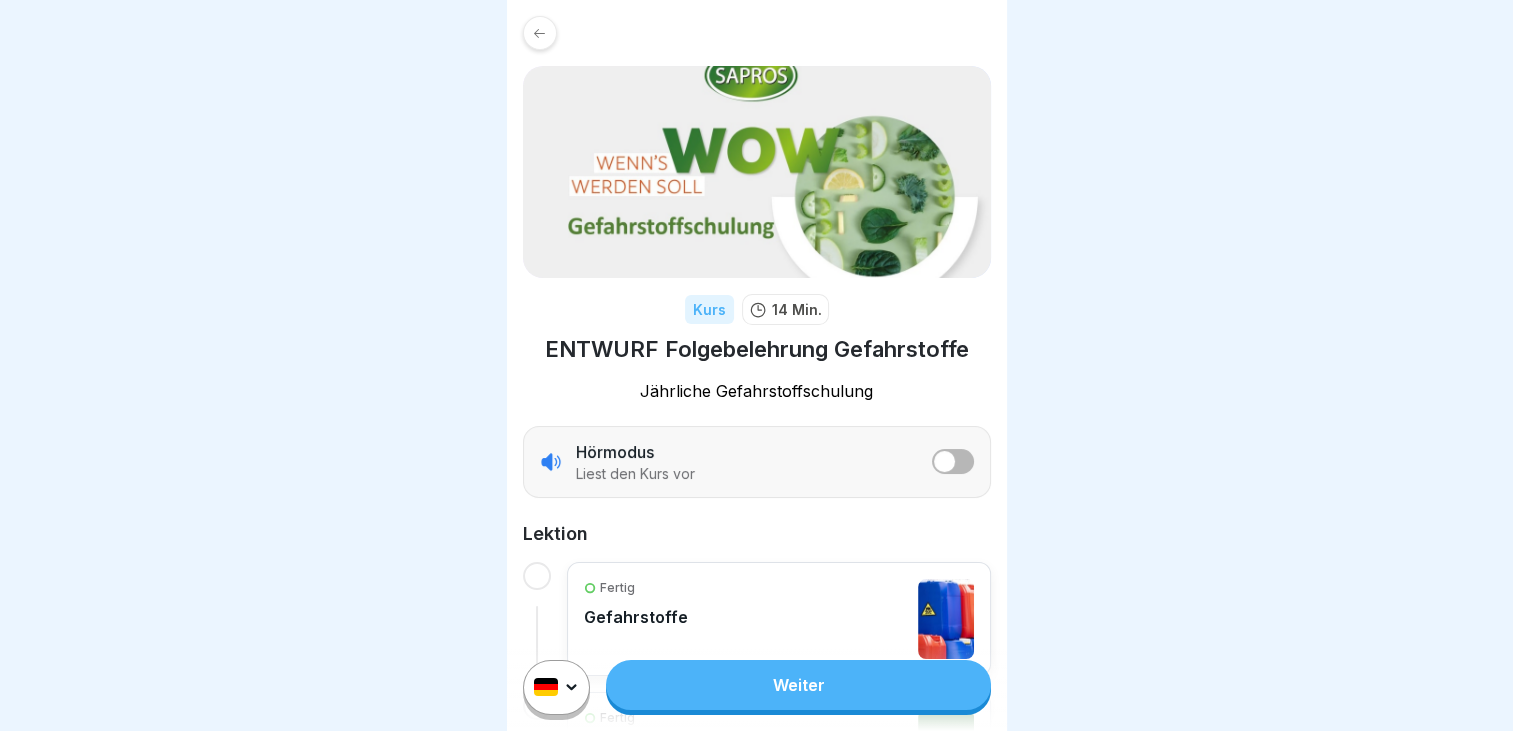 click on "Weiter" at bounding box center [798, 685] 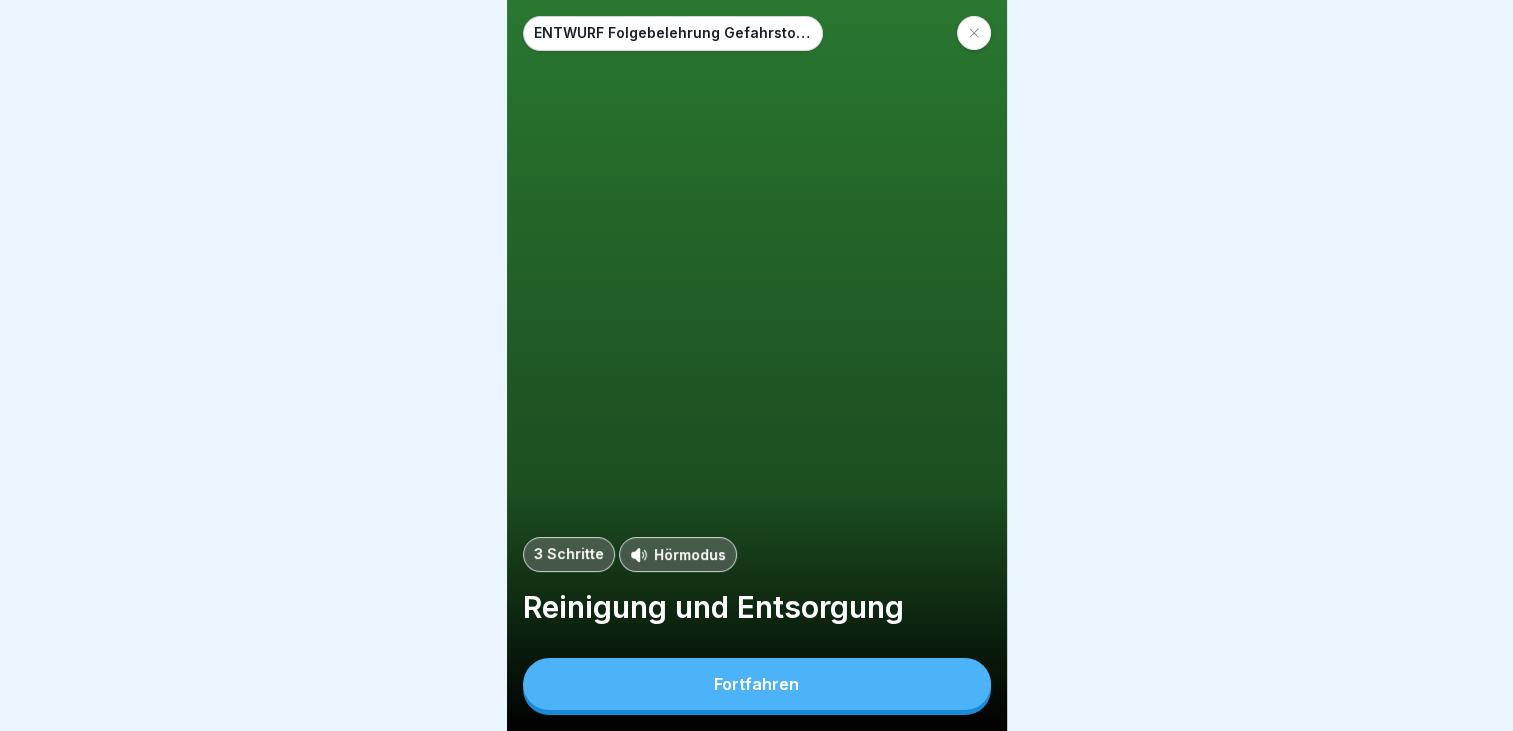click on "Fortfahren" at bounding box center [756, 684] 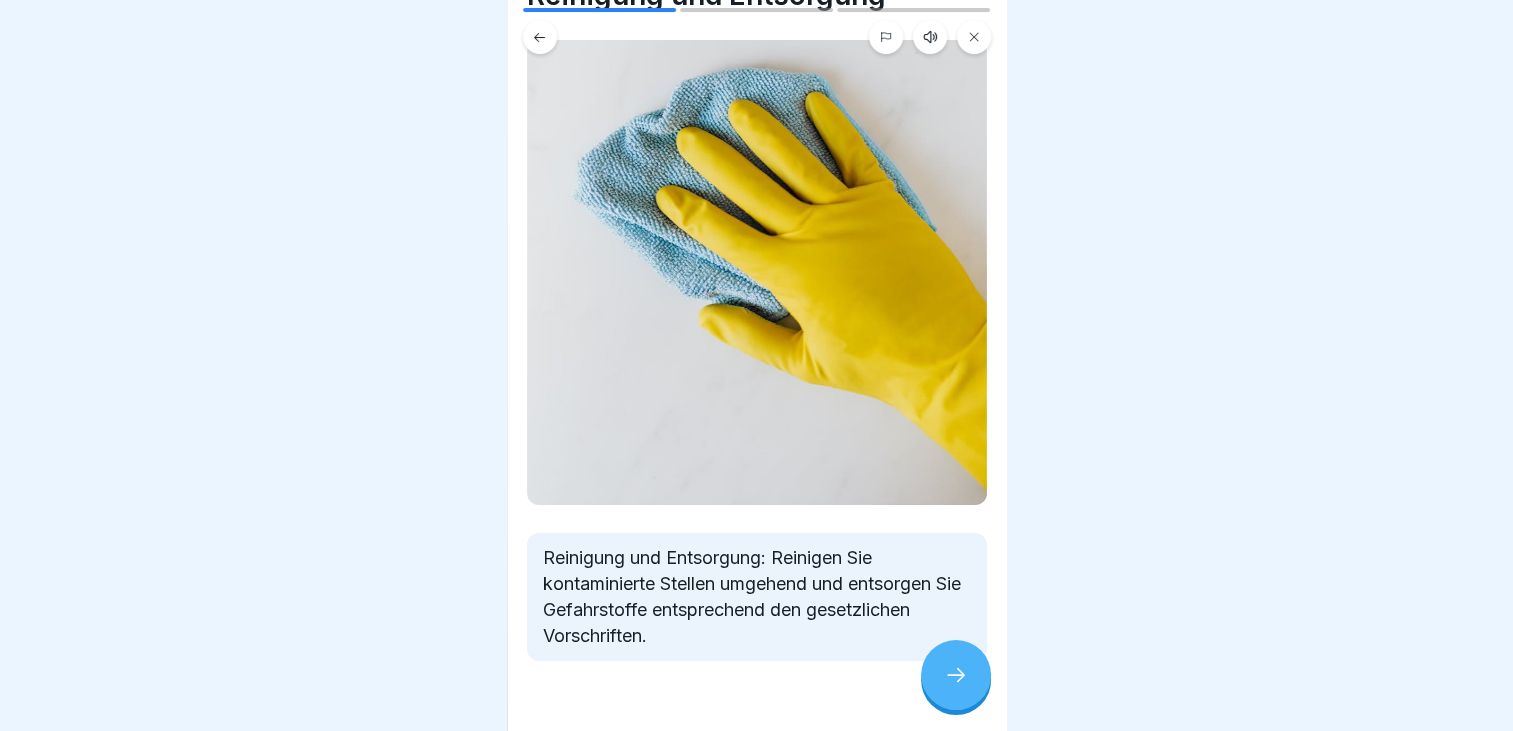 scroll, scrollTop: 134, scrollLeft: 0, axis: vertical 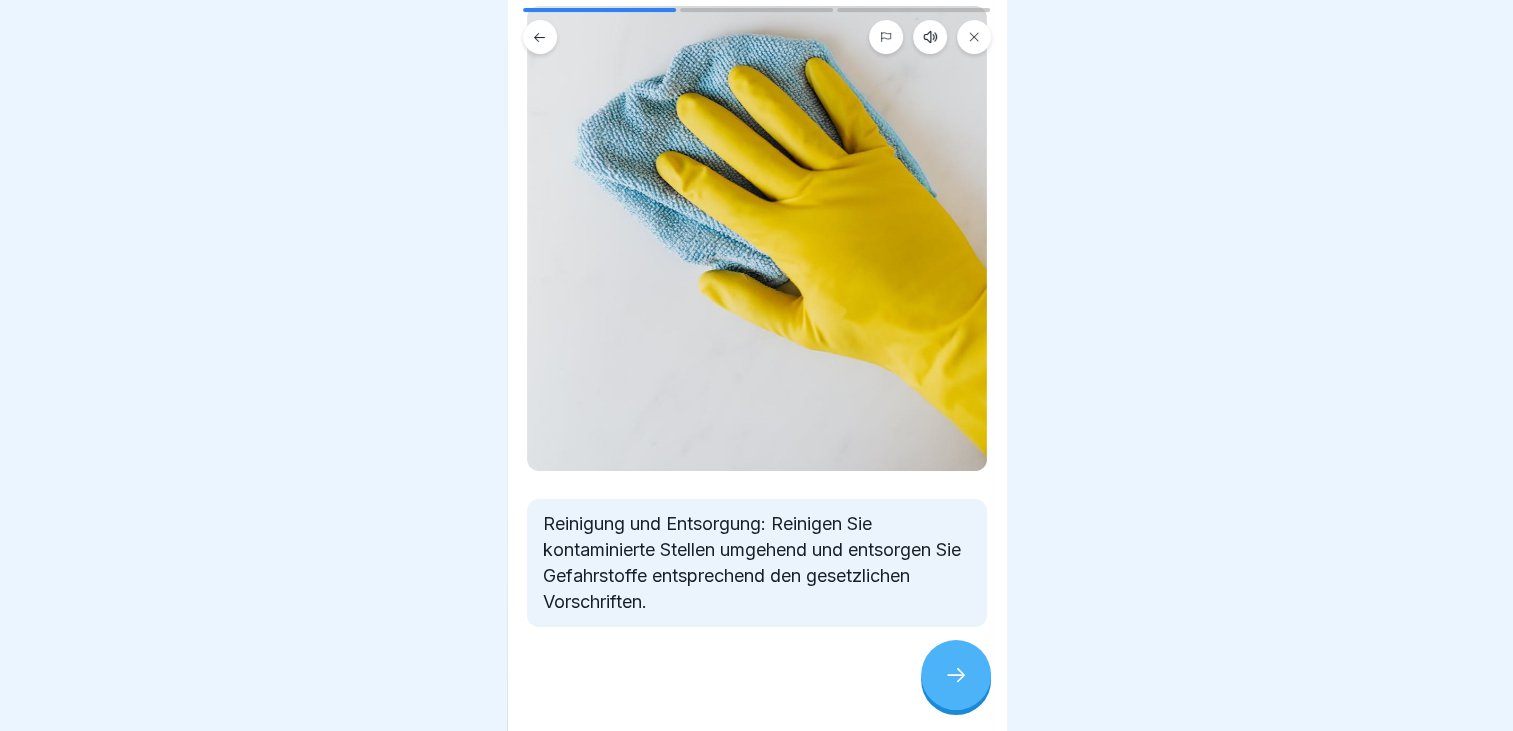 click 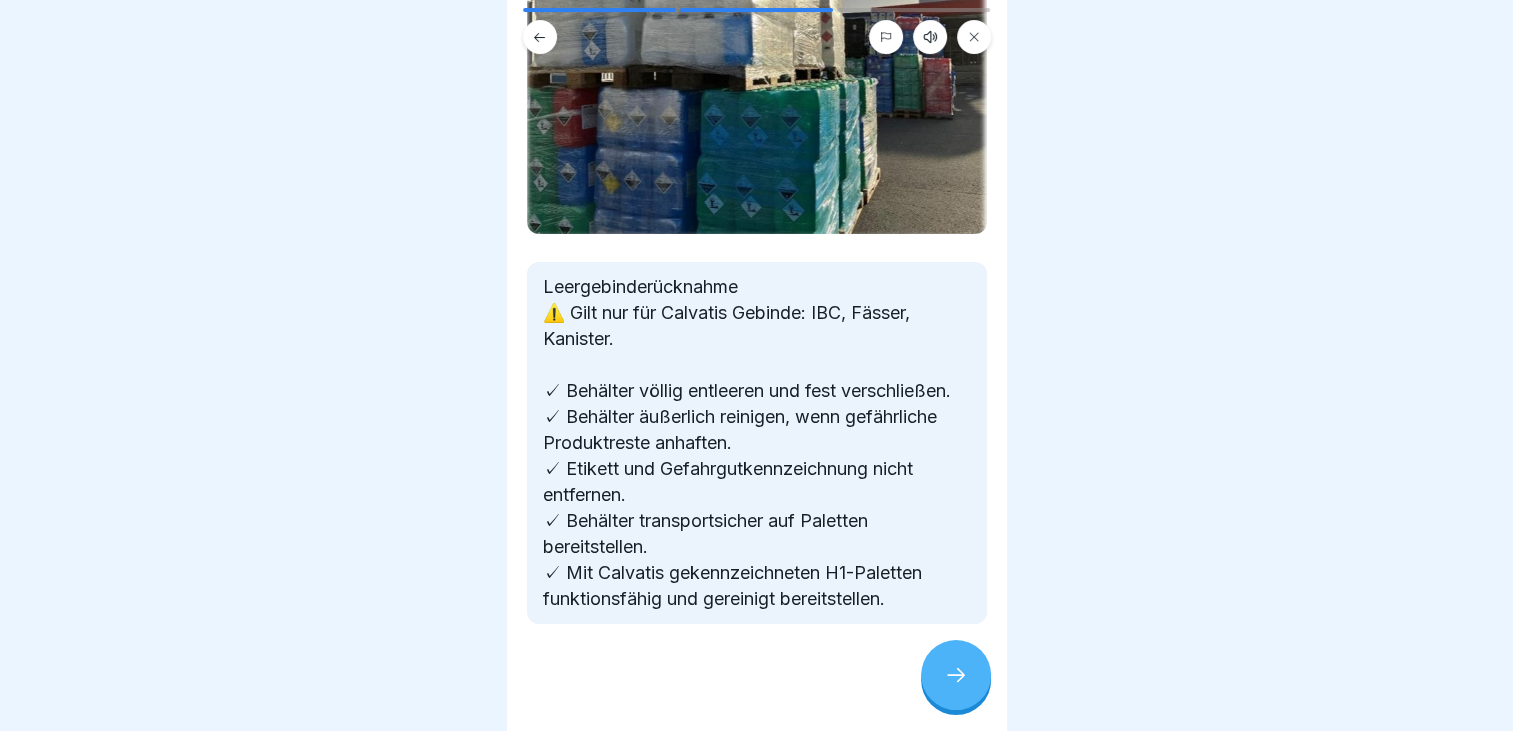 scroll, scrollTop: 327, scrollLeft: 0, axis: vertical 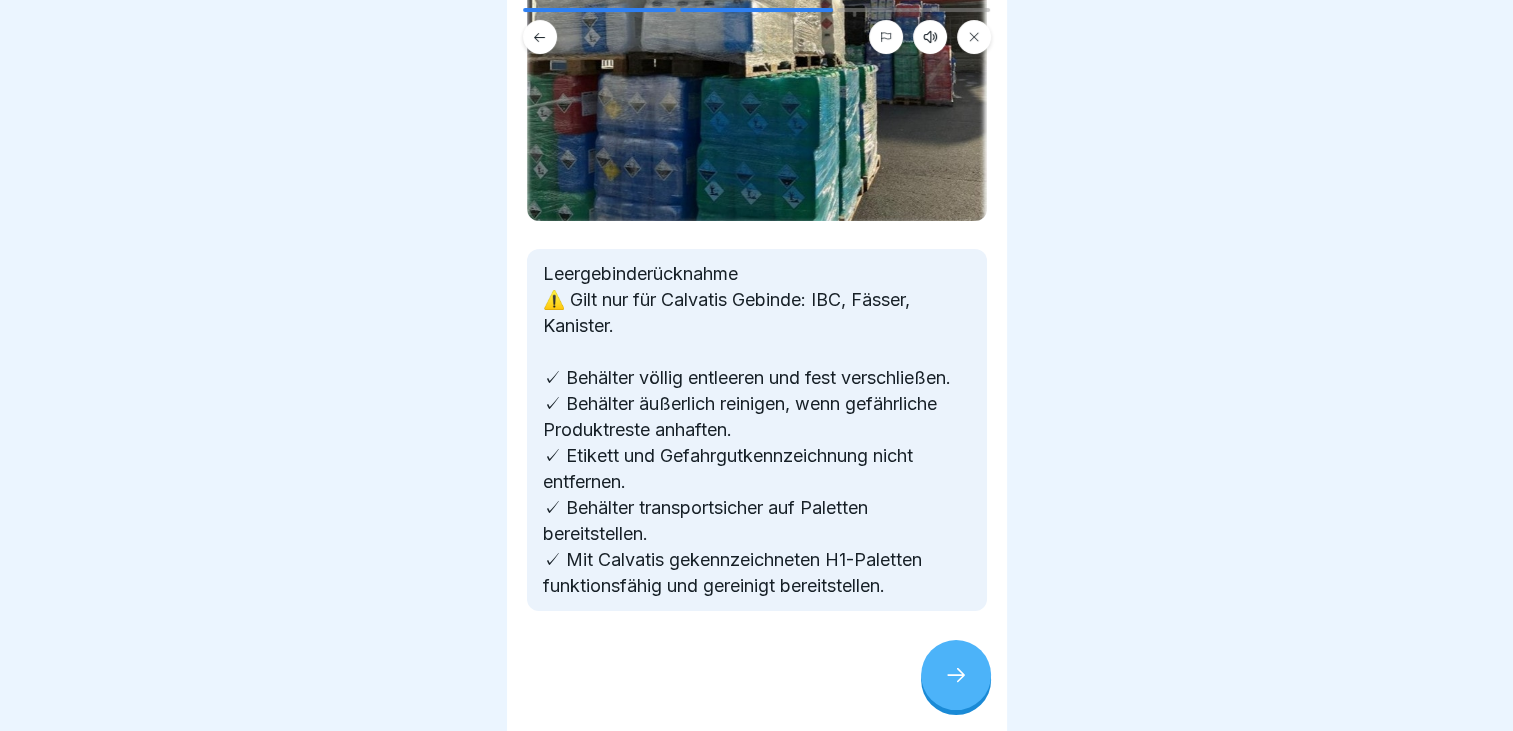 click 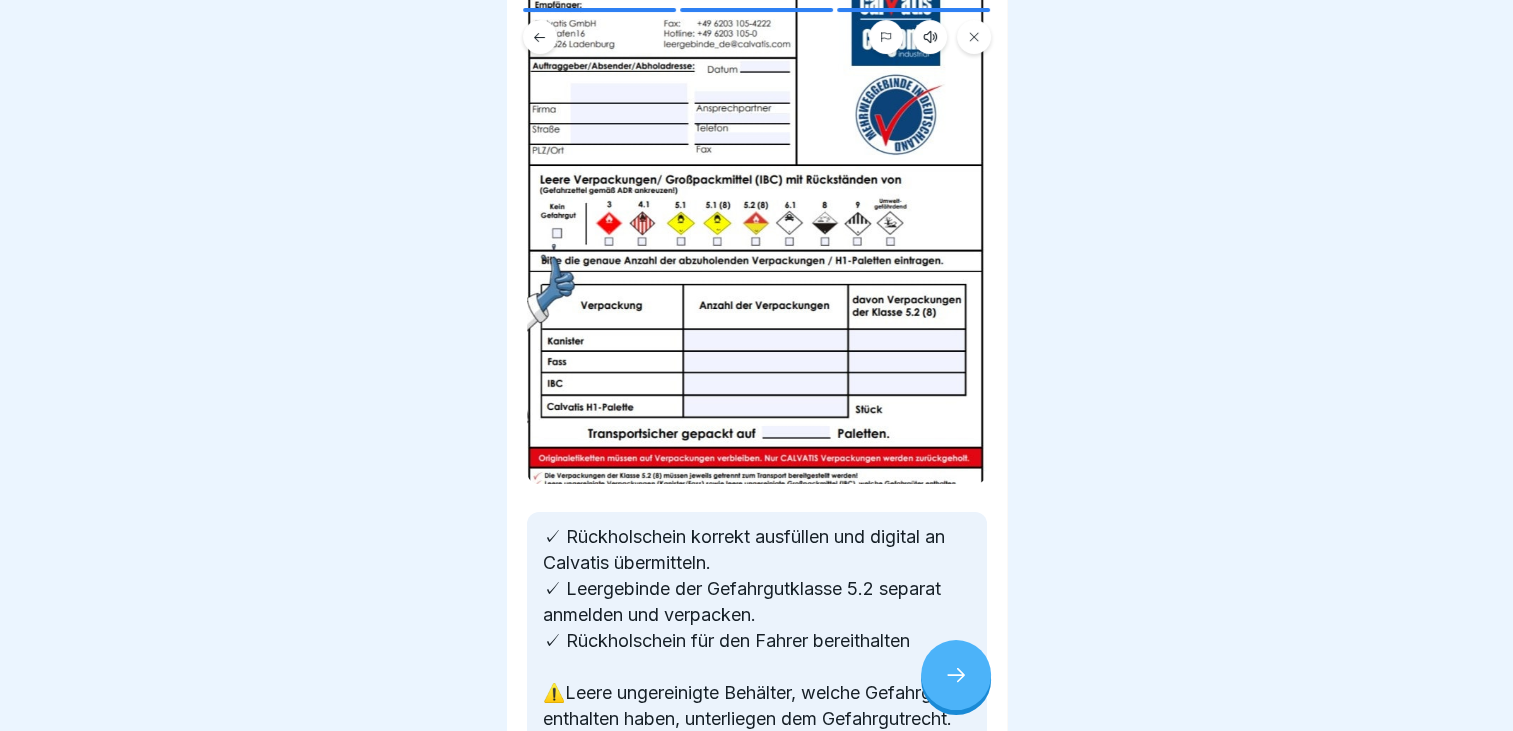 scroll, scrollTop: 300, scrollLeft: 0, axis: vertical 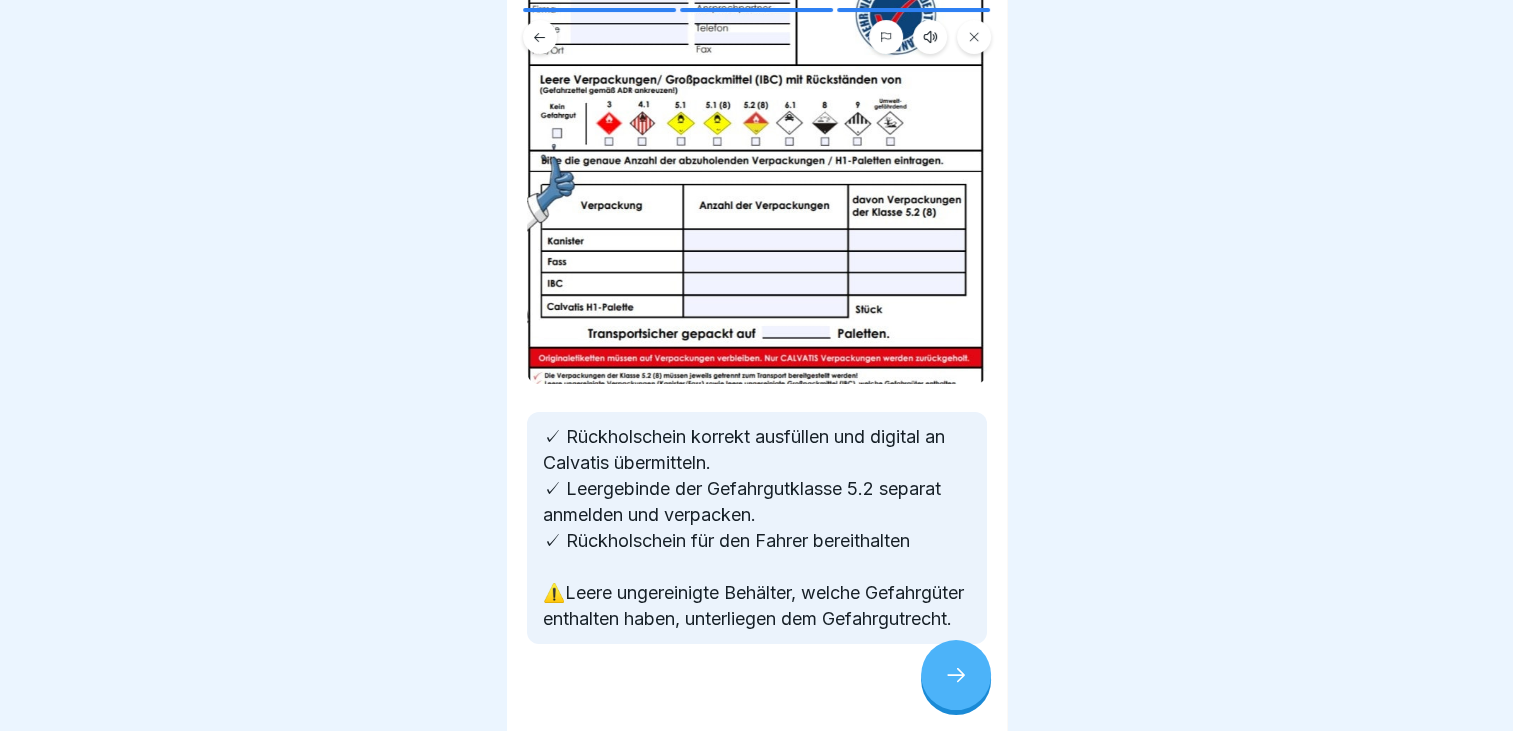 click 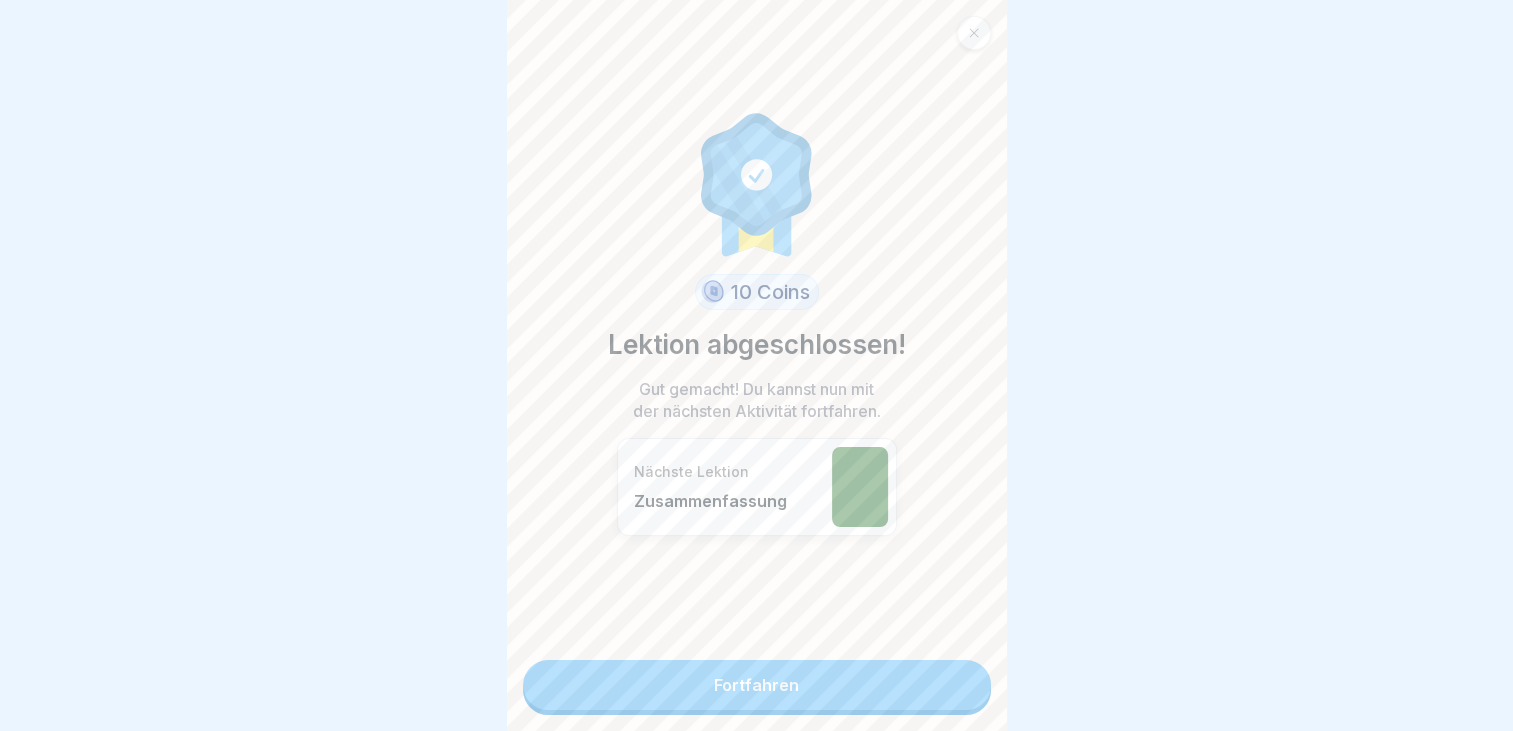 click on "Fortfahren" at bounding box center [757, 685] 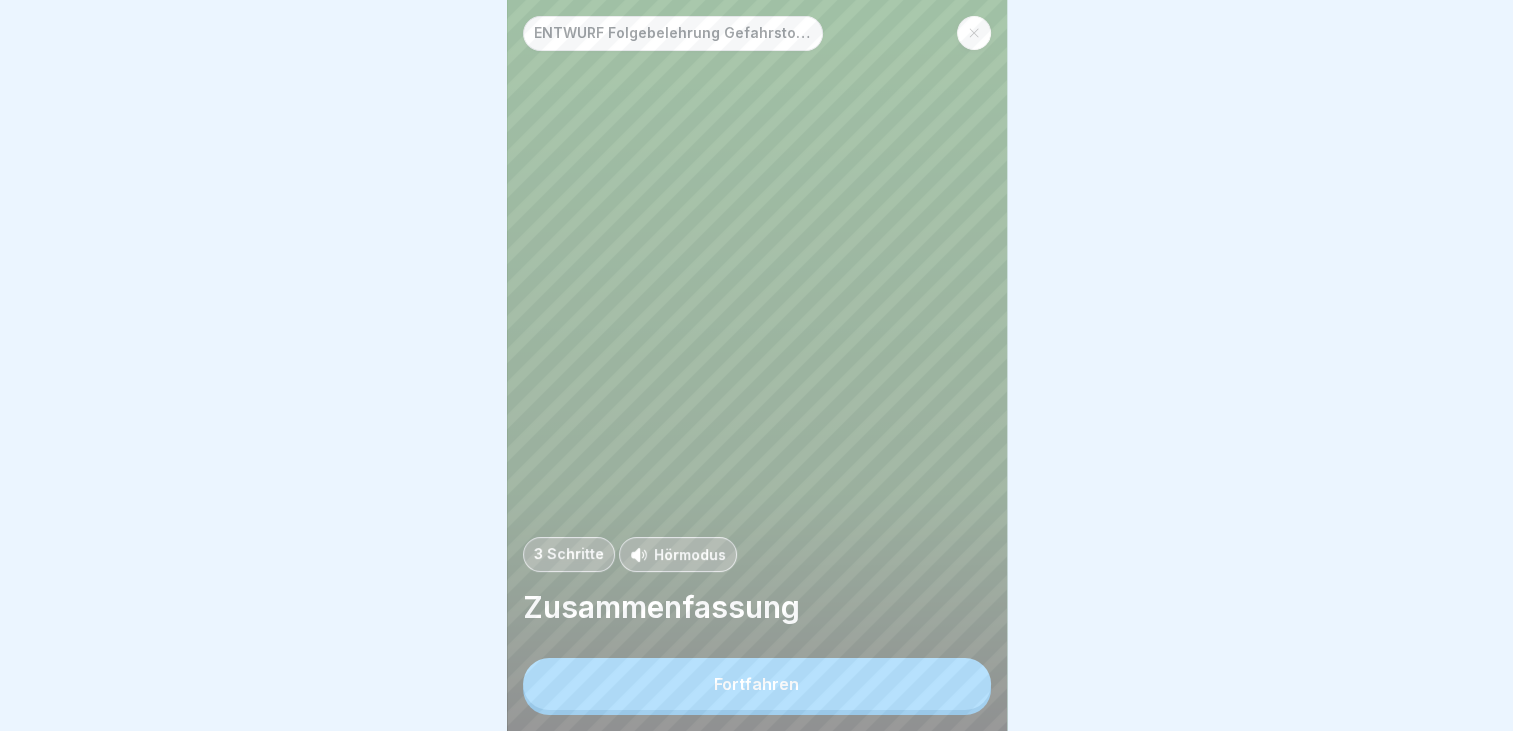 click on "Fortfahren" at bounding box center [756, 684] 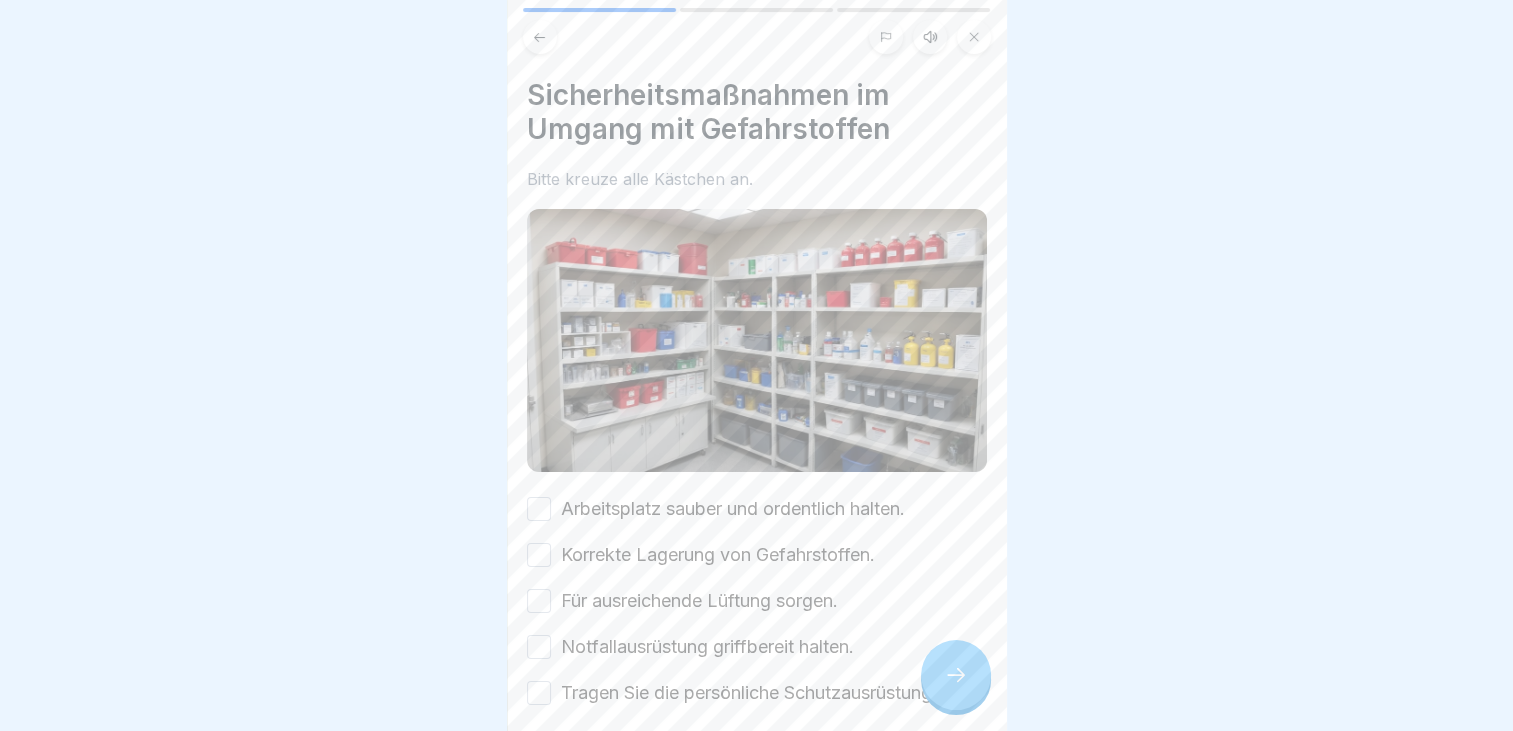 click on "Arbeitsplatz sauber und ordentlich halten." at bounding box center [539, 509] 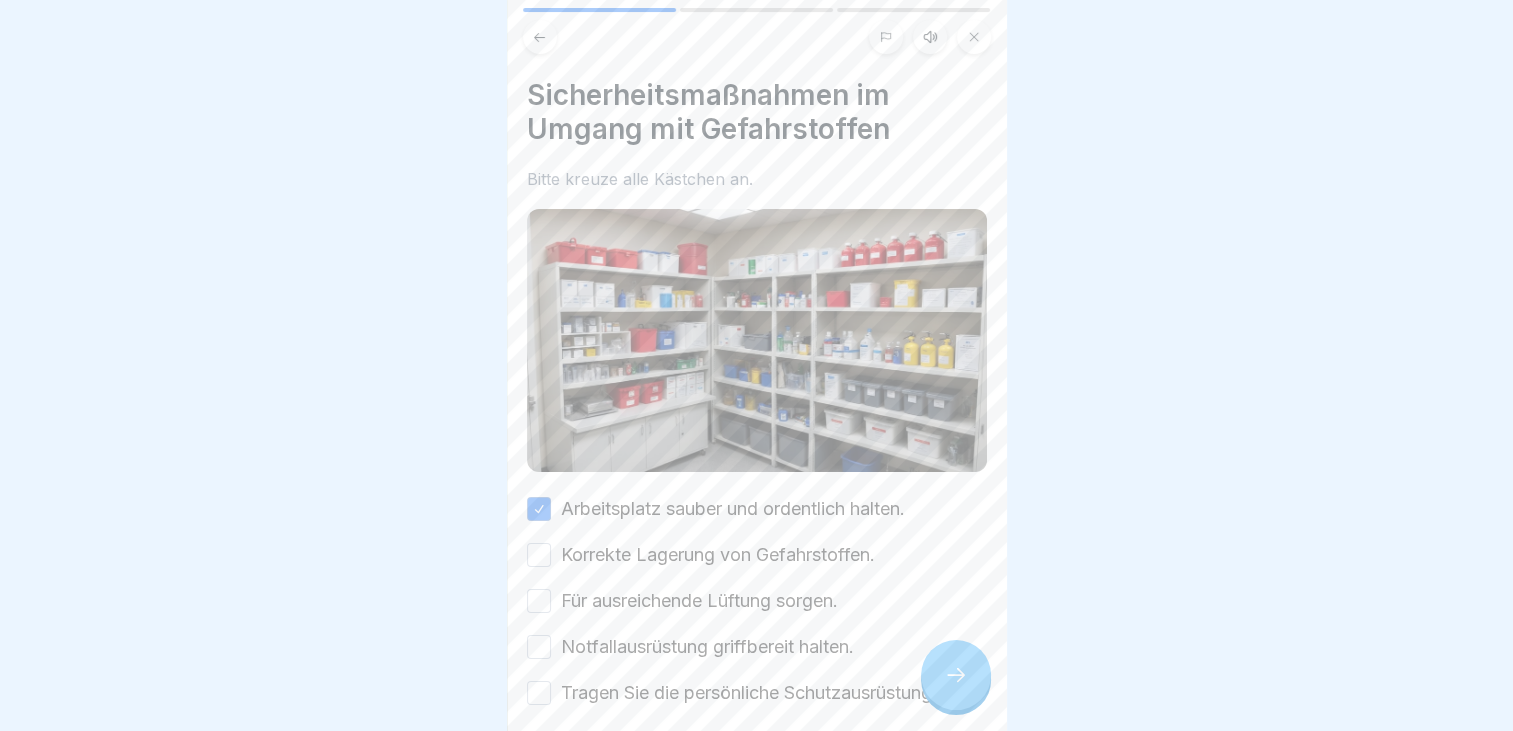 click on "Korrekte Lagerung von Gefahrstoffen." at bounding box center (539, 555) 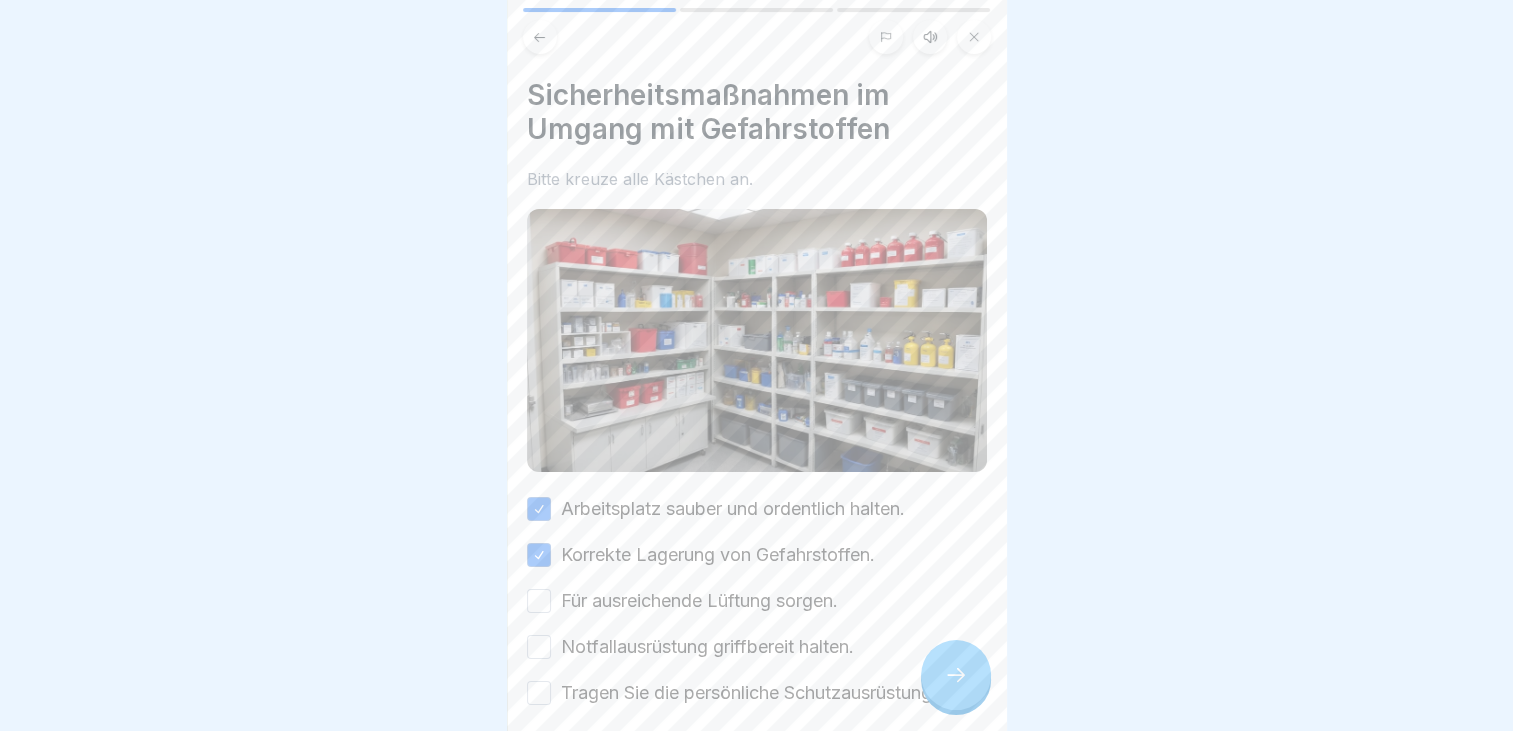 click on "Für ausreichende Lüftung sorgen." at bounding box center [539, 601] 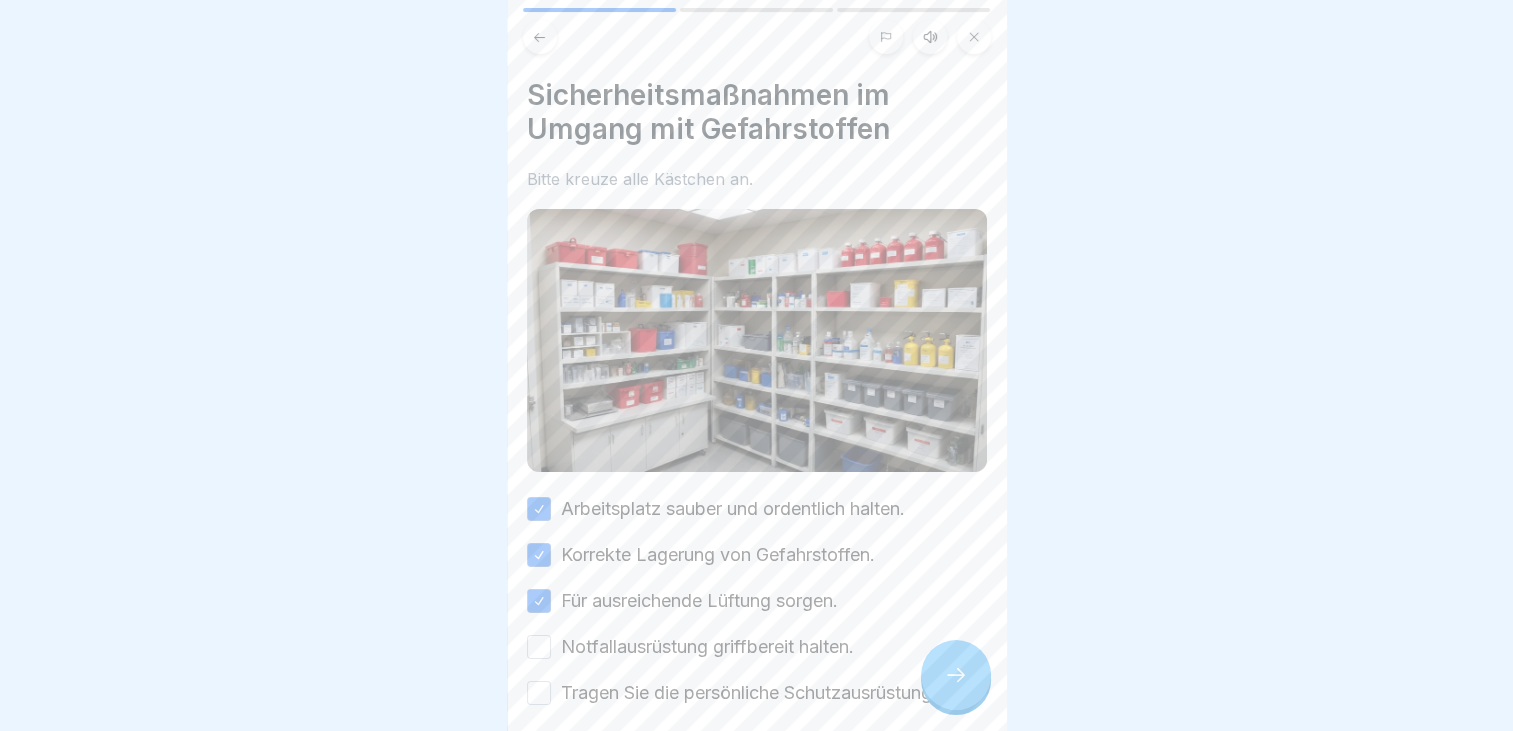 click on "Notfallausrüstung griffbereit halten." at bounding box center [539, 647] 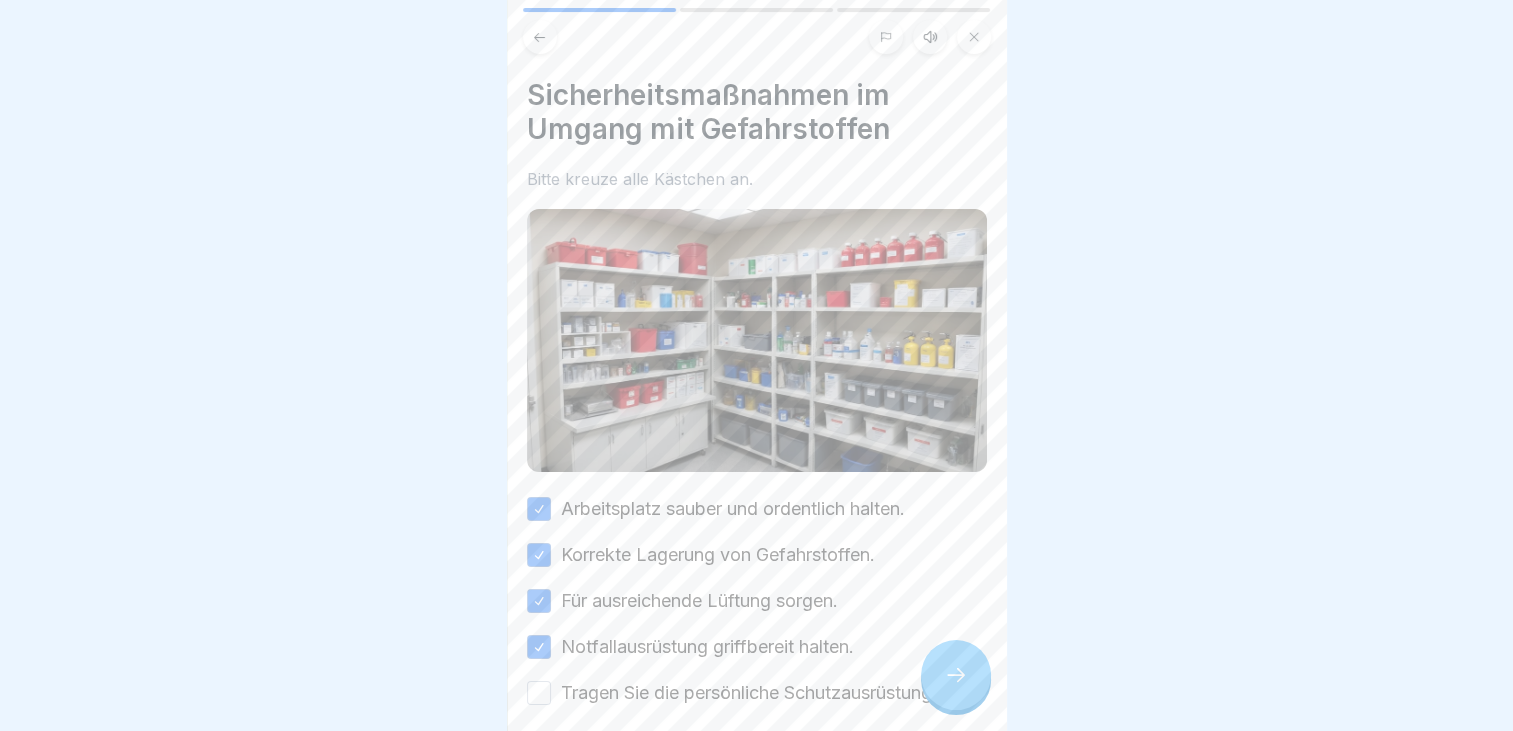click on "Tragen Sie die persönliche Schutzausrüstung." at bounding box center (539, 693) 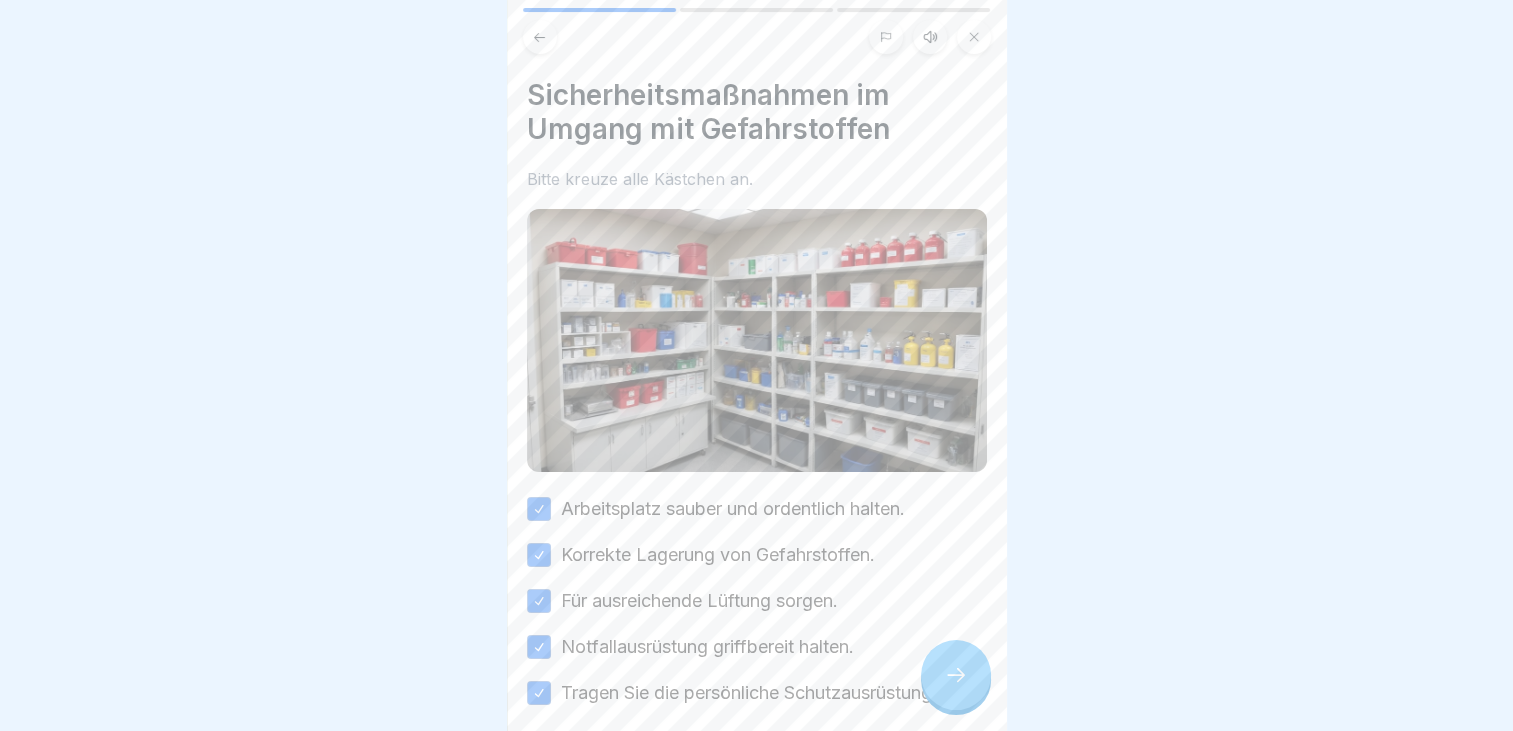 click 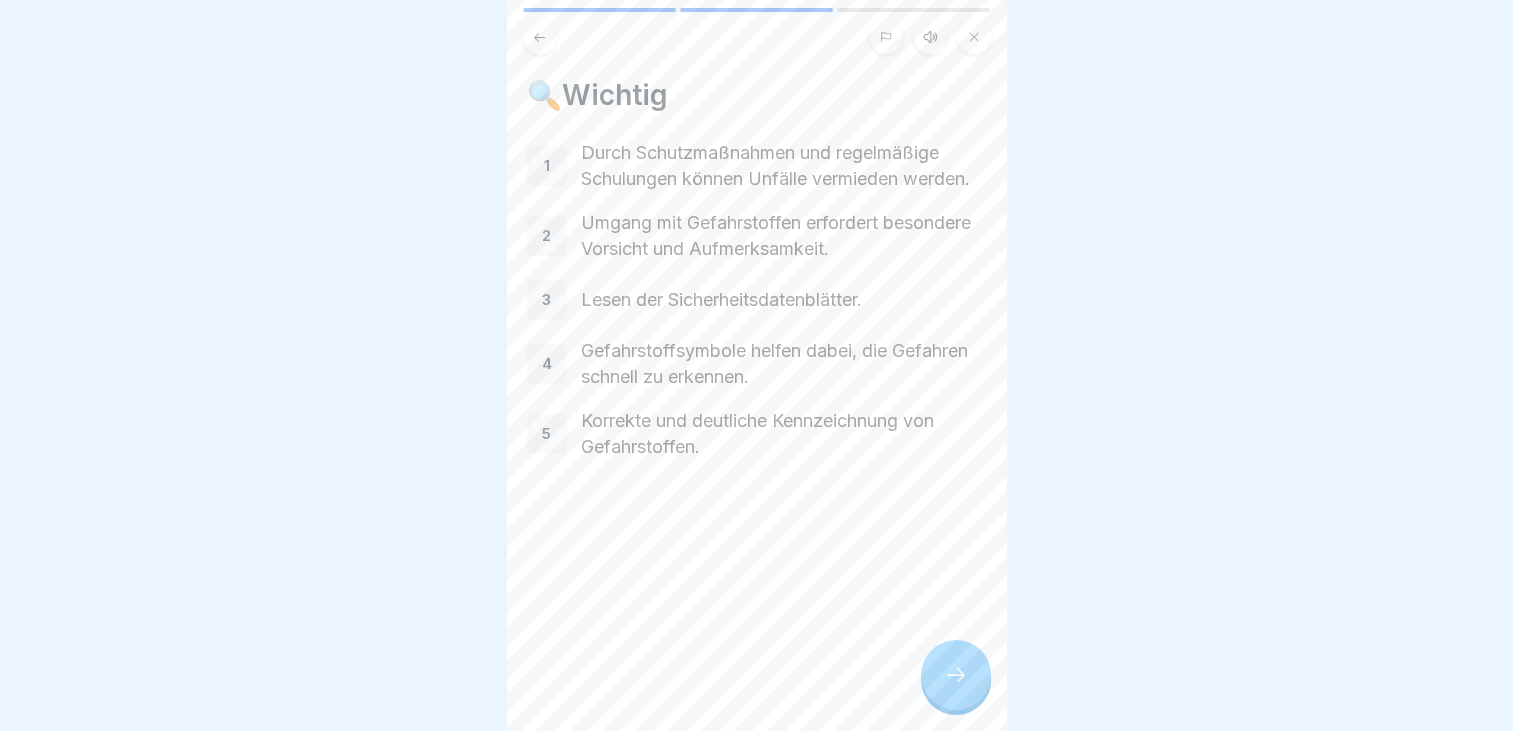 click 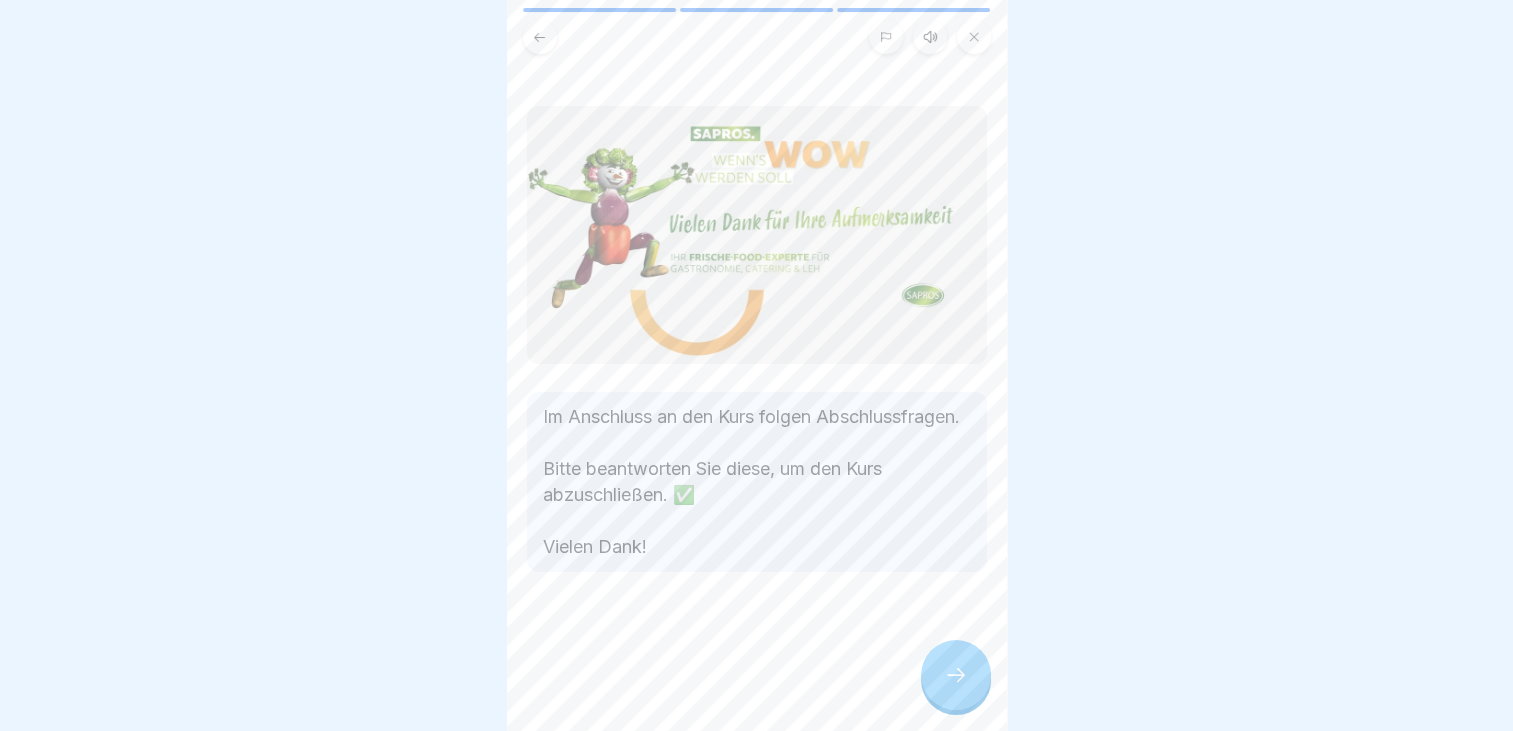 click 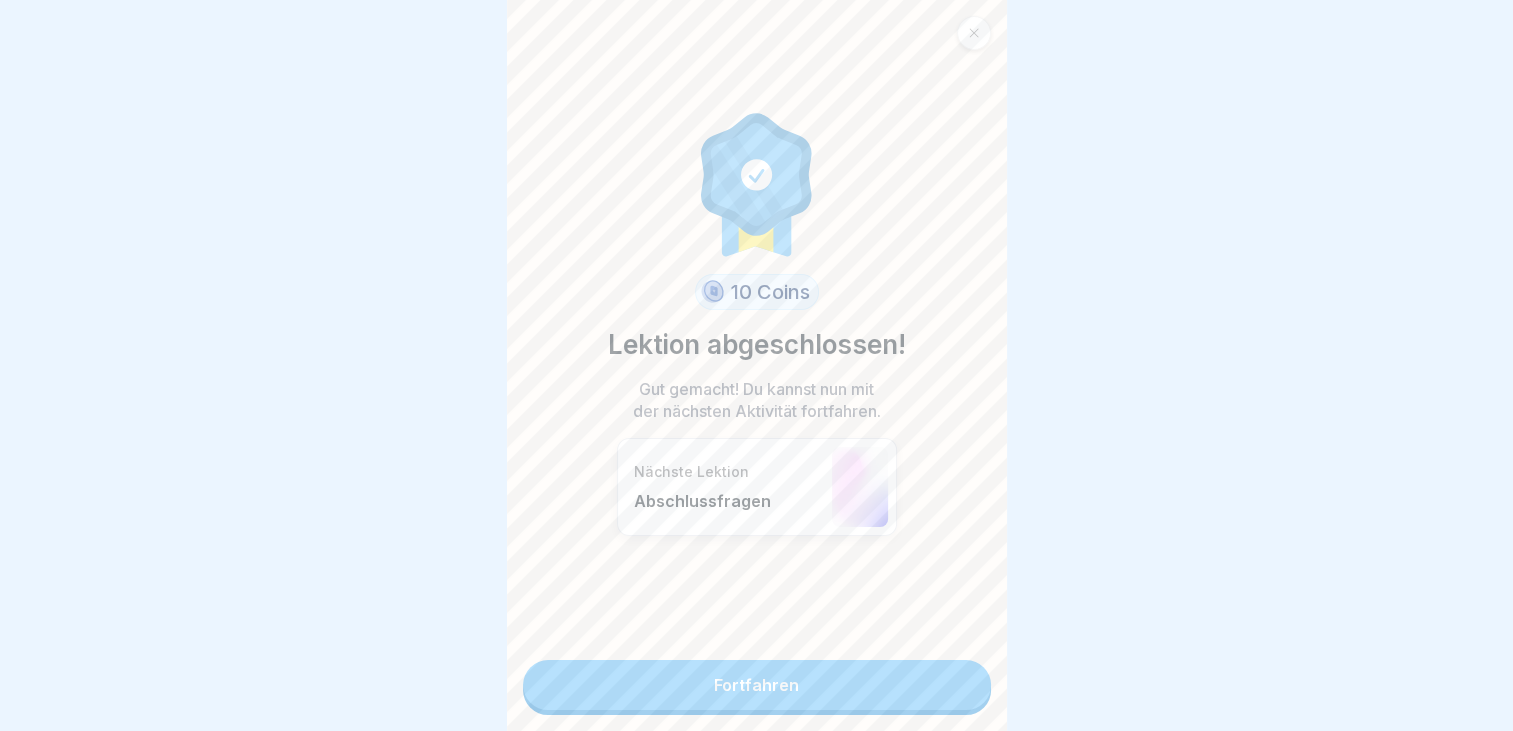 click on "Fortfahren" at bounding box center (757, 685) 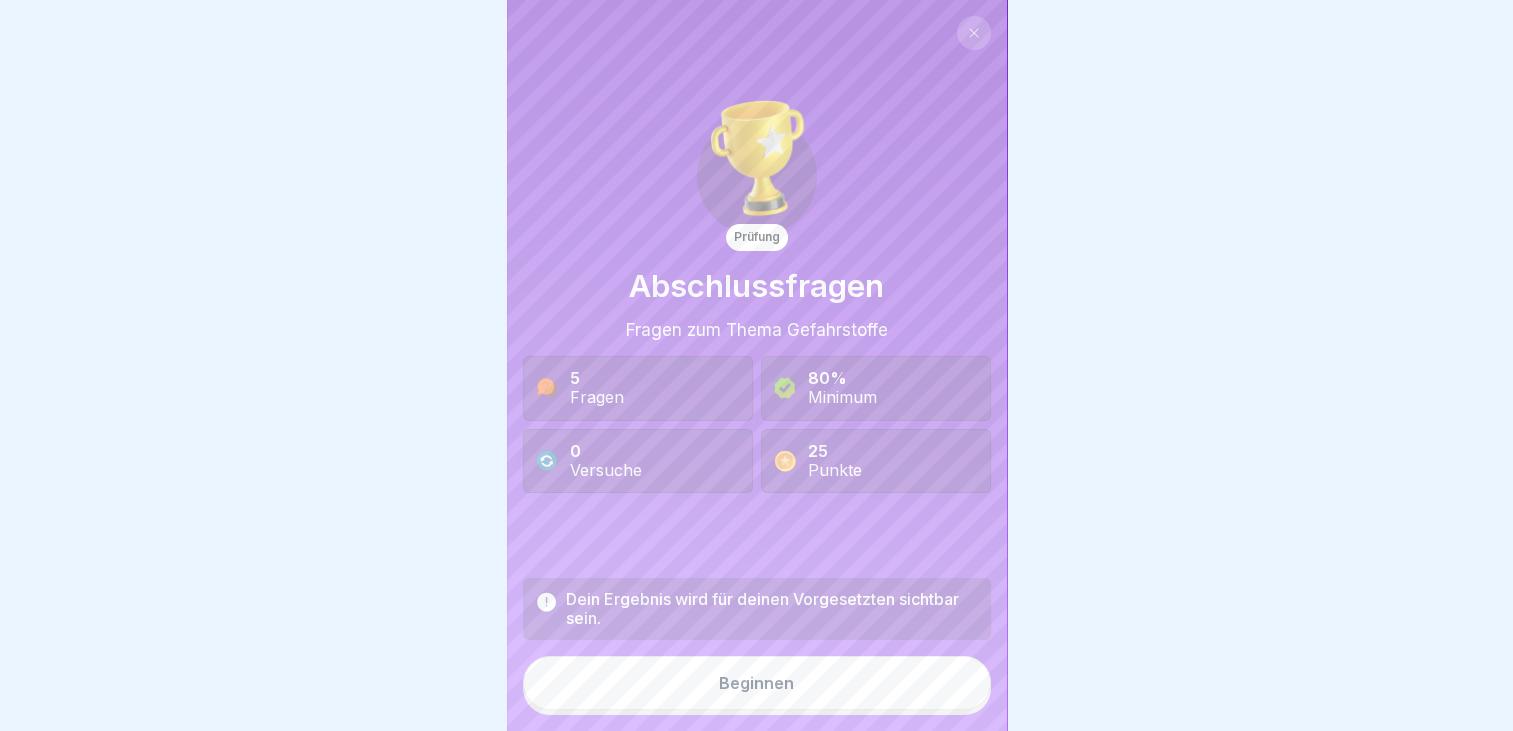 click on "Beginnen" at bounding box center (756, 683) 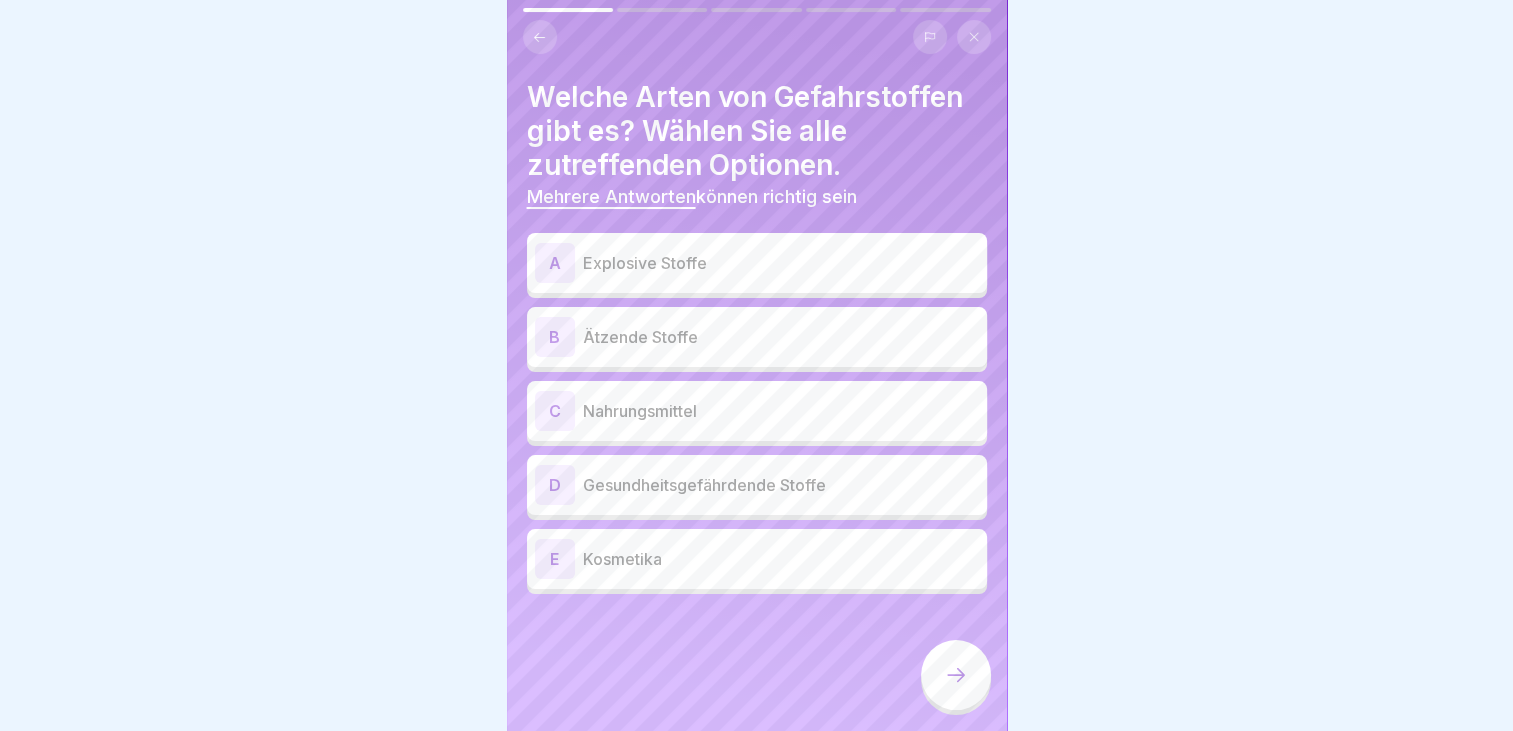 click on "A" at bounding box center (555, 263) 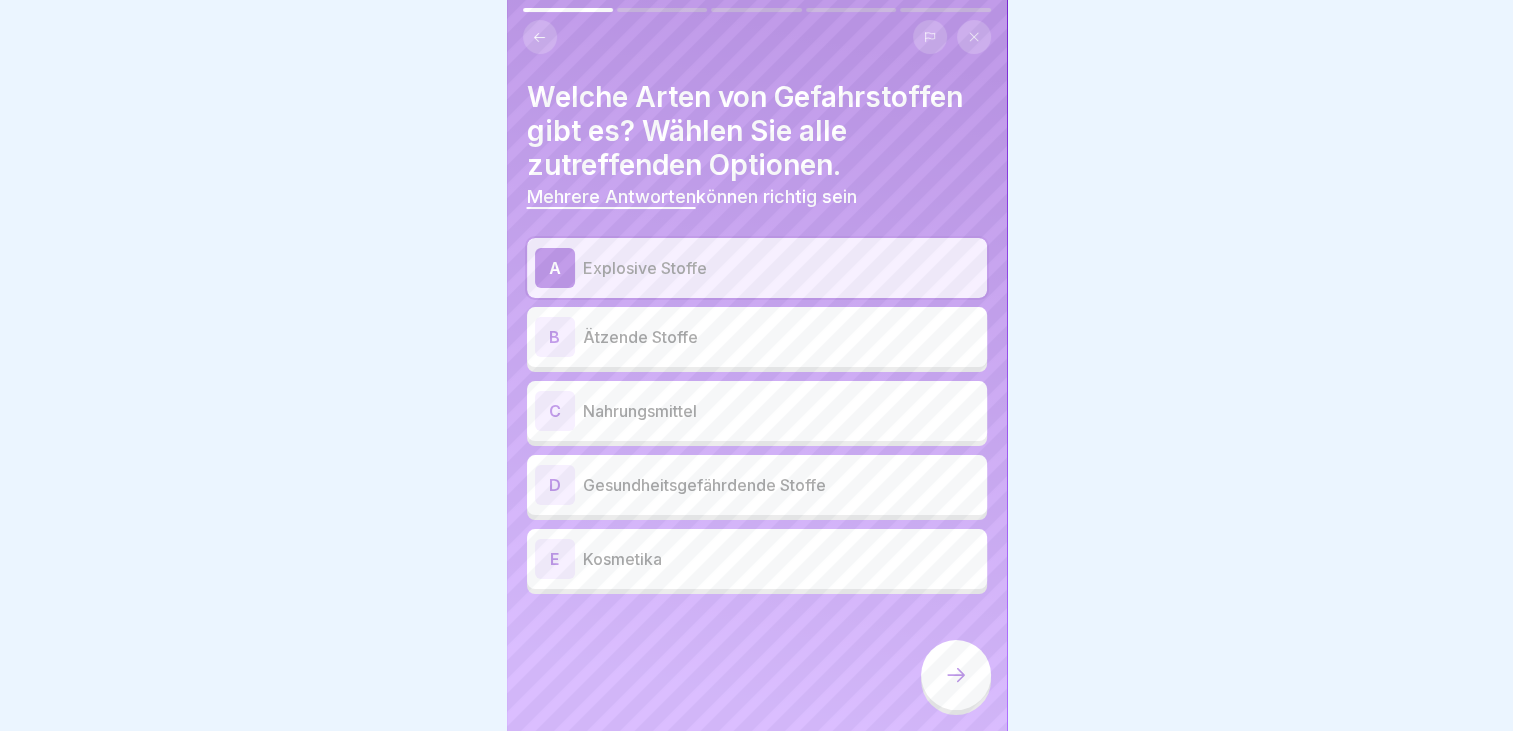 click on "B" at bounding box center (555, 337) 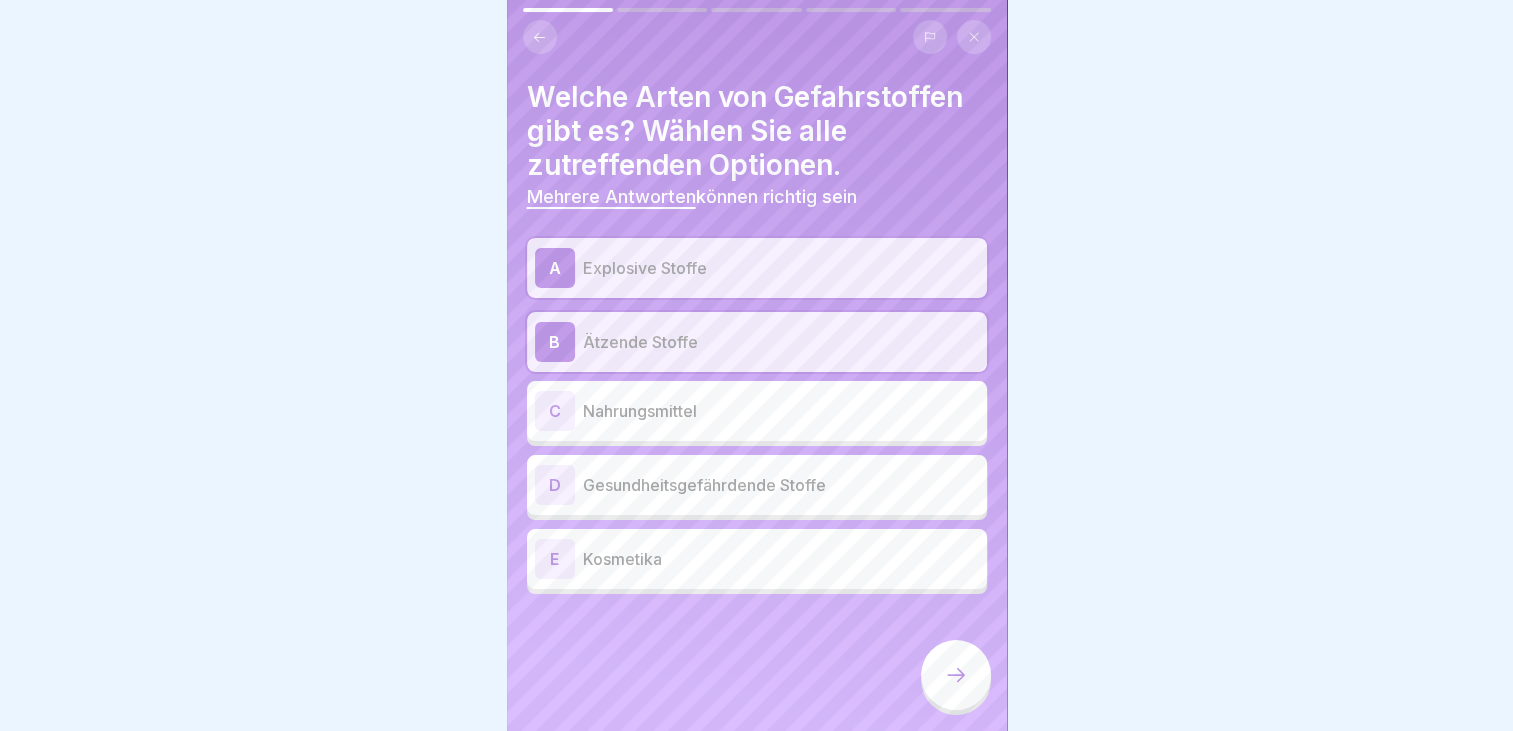 click on "D" at bounding box center [555, 485] 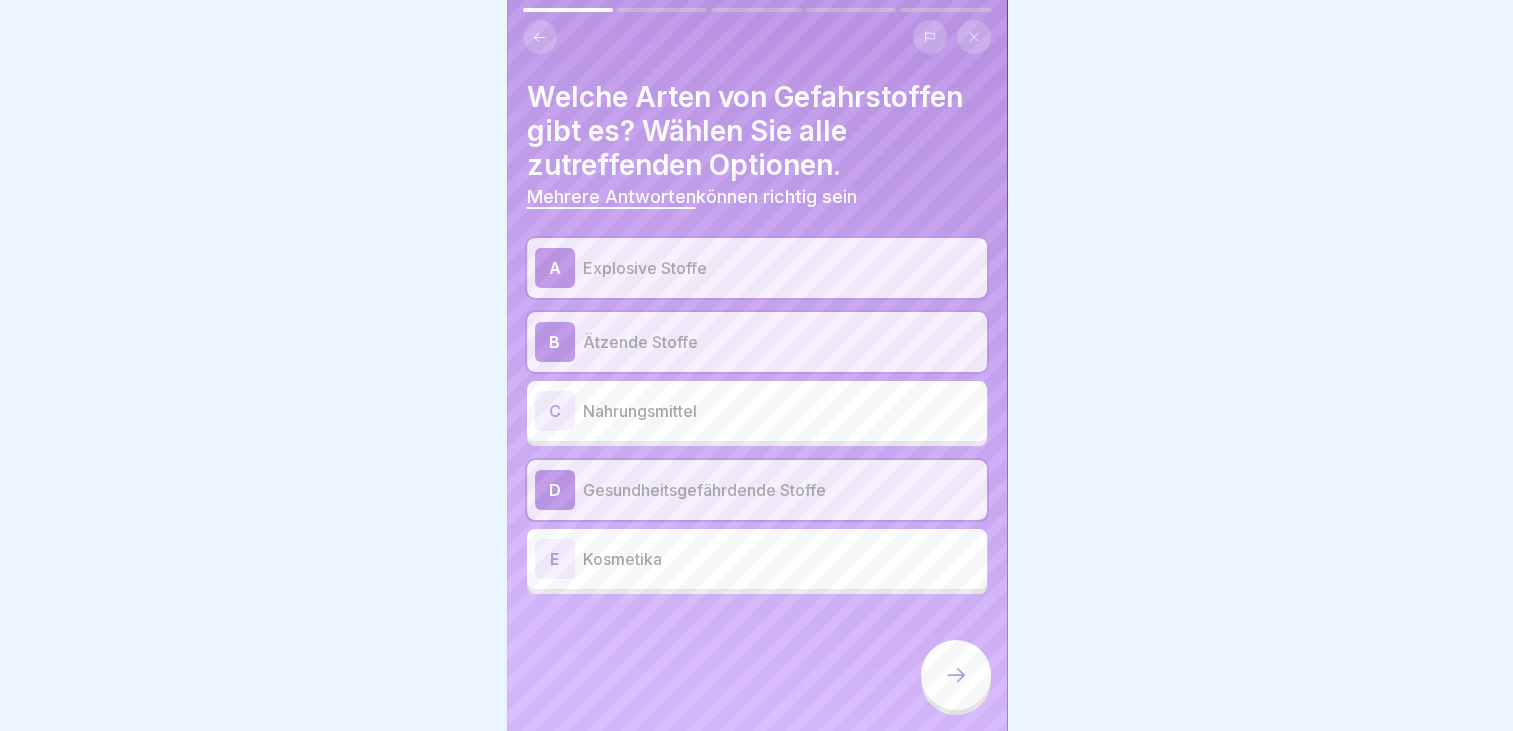 click 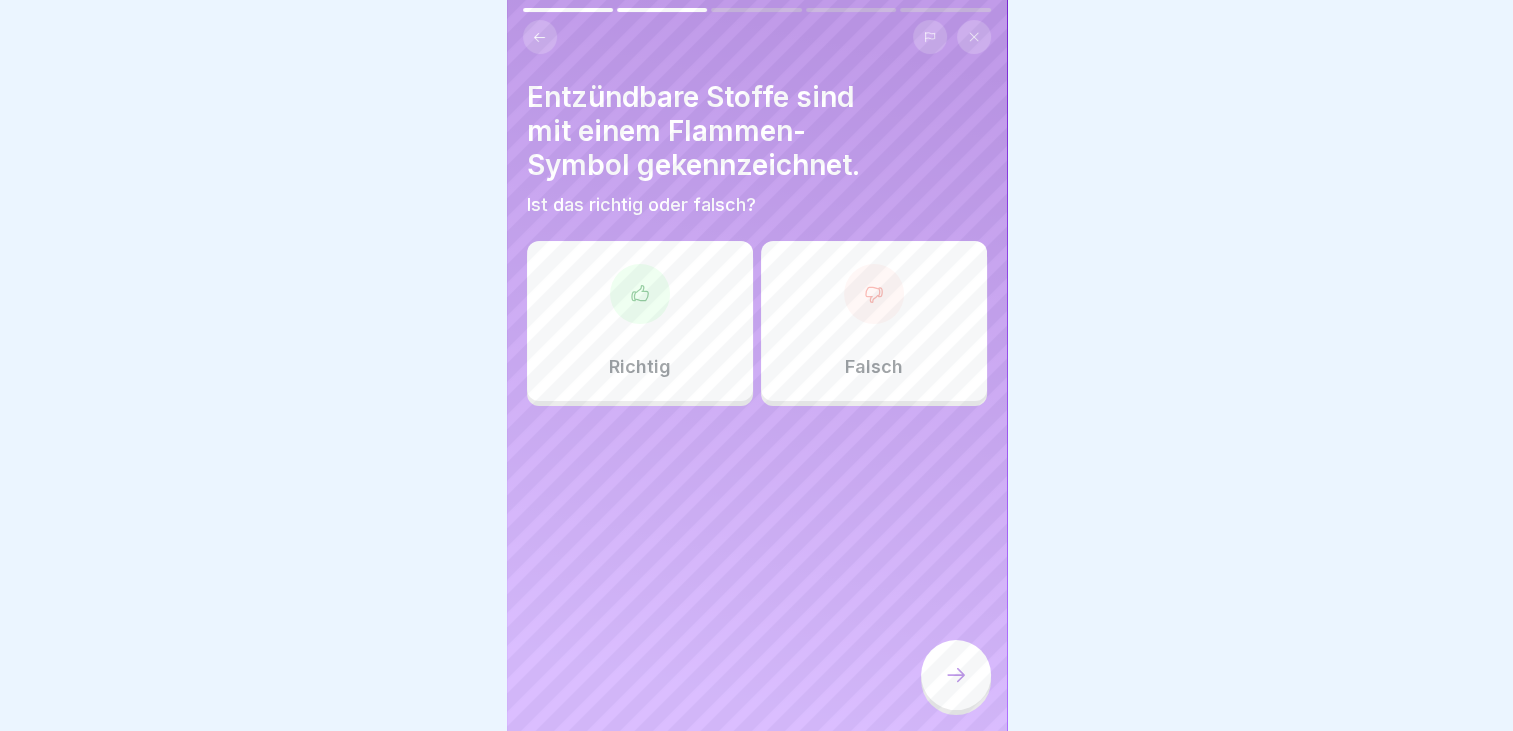 click 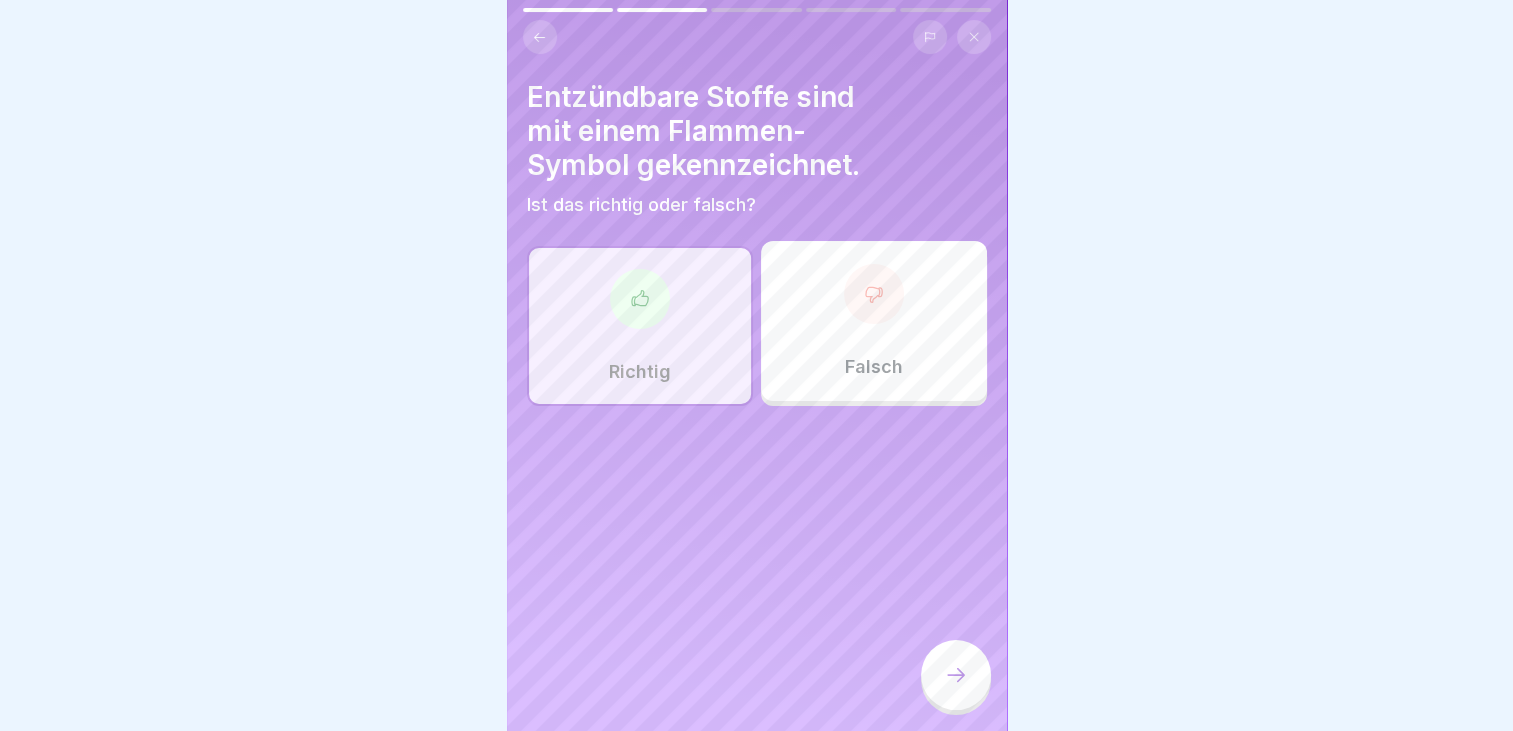 click 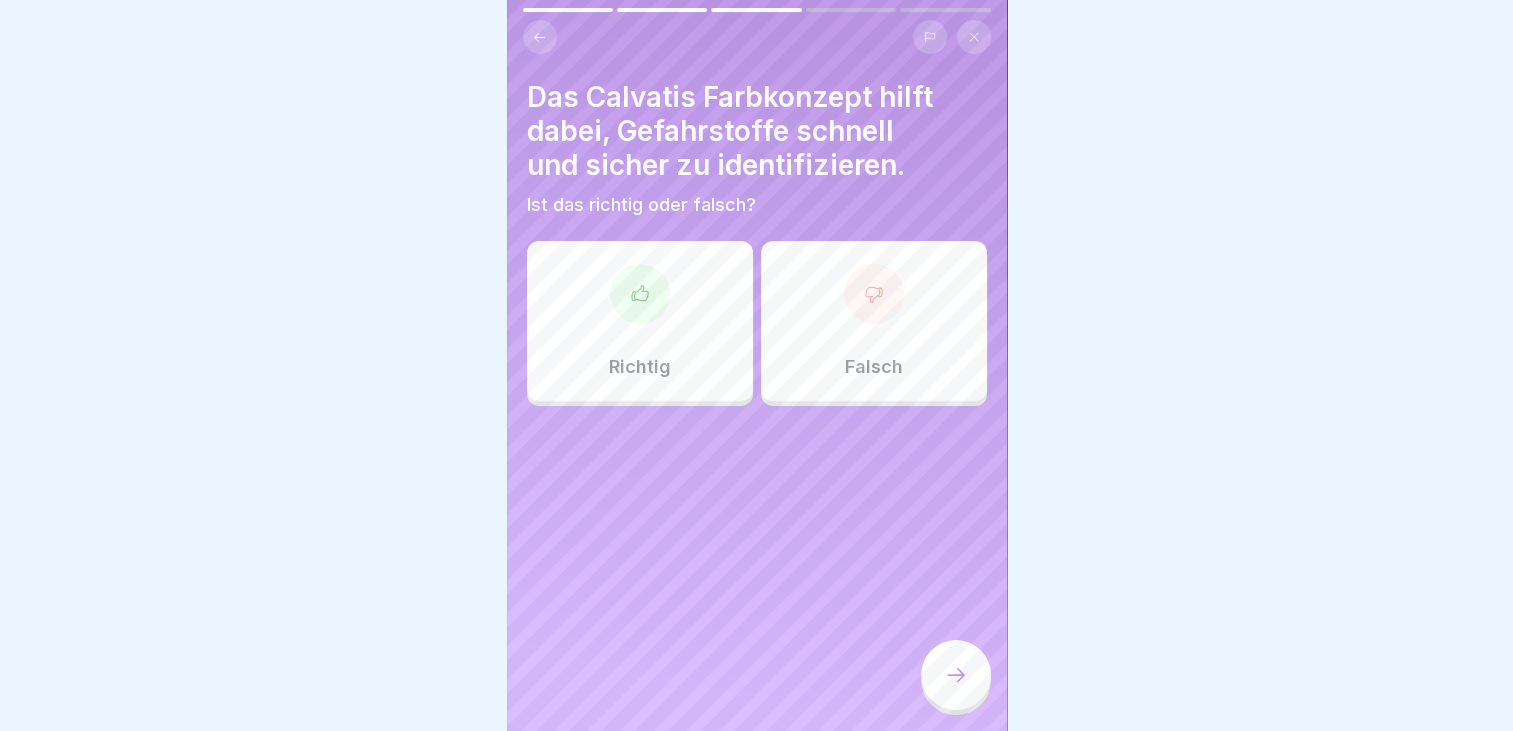 click 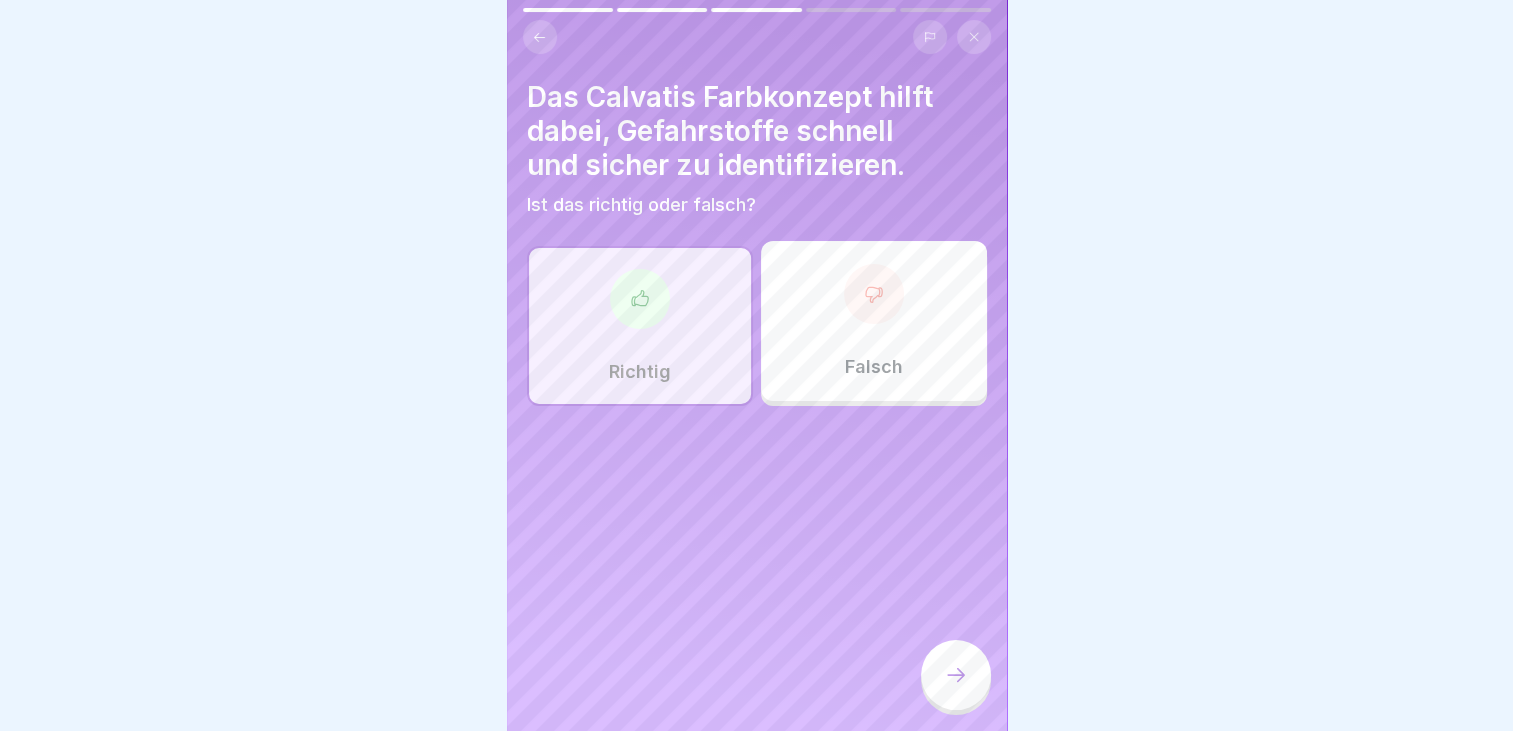 click 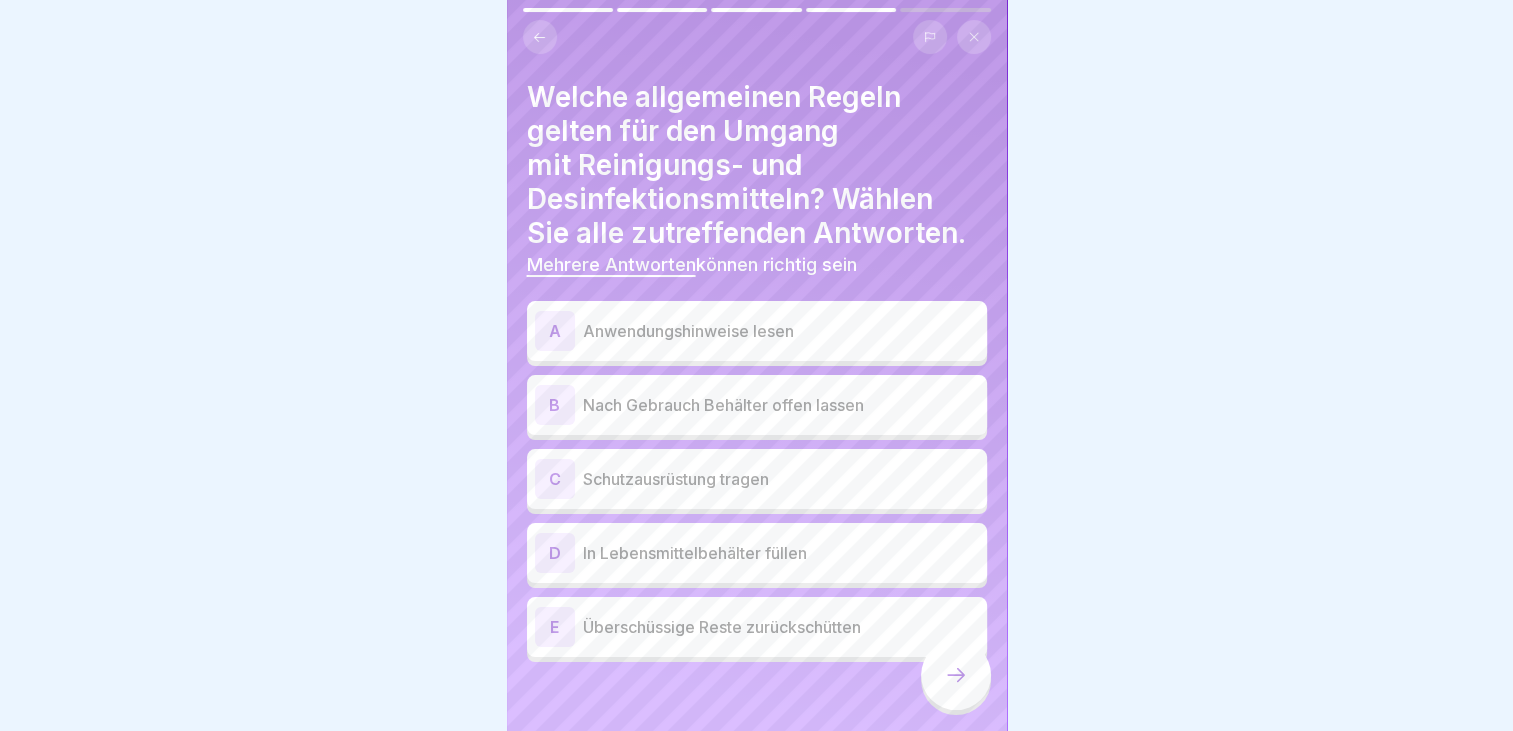 click on "A" at bounding box center [555, 331] 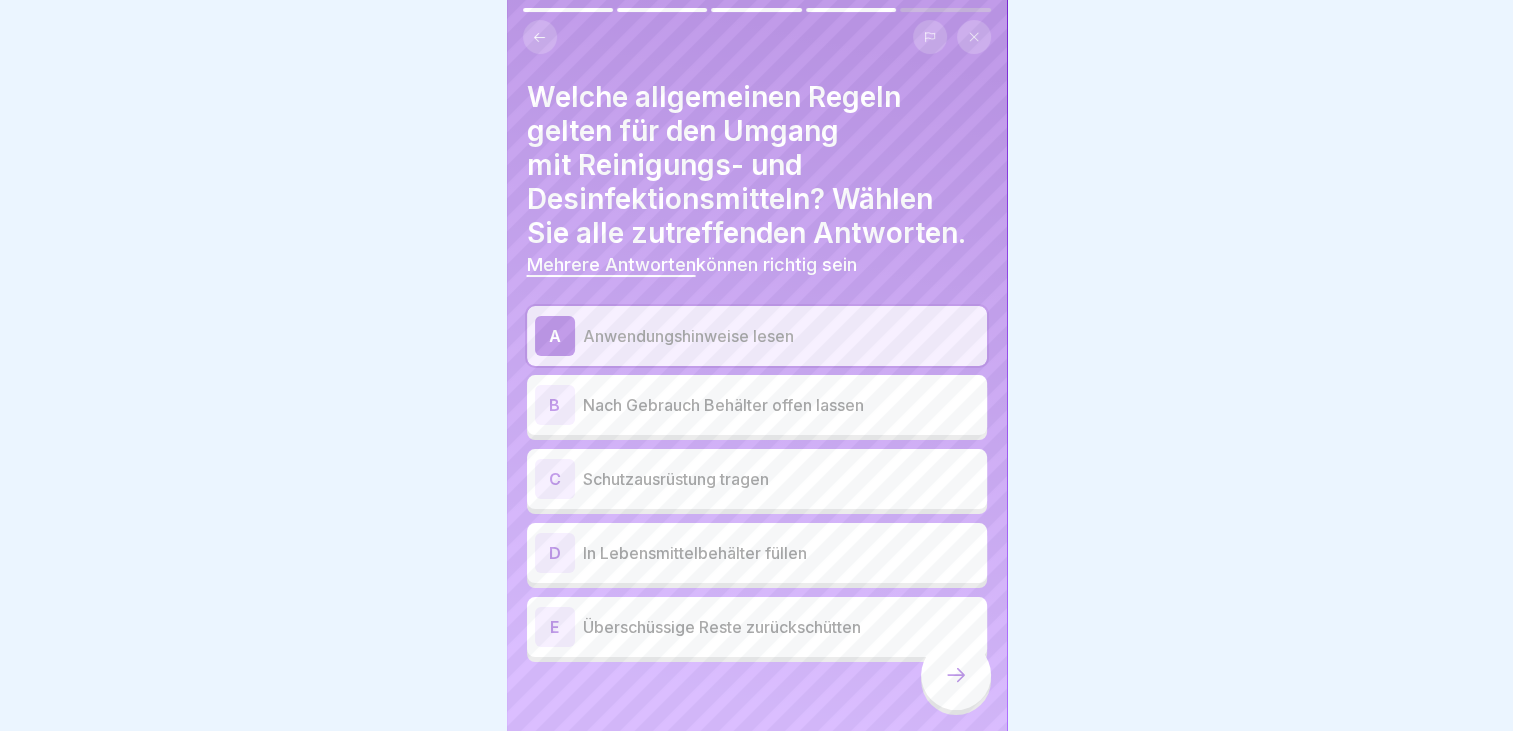 click on "C" at bounding box center (555, 479) 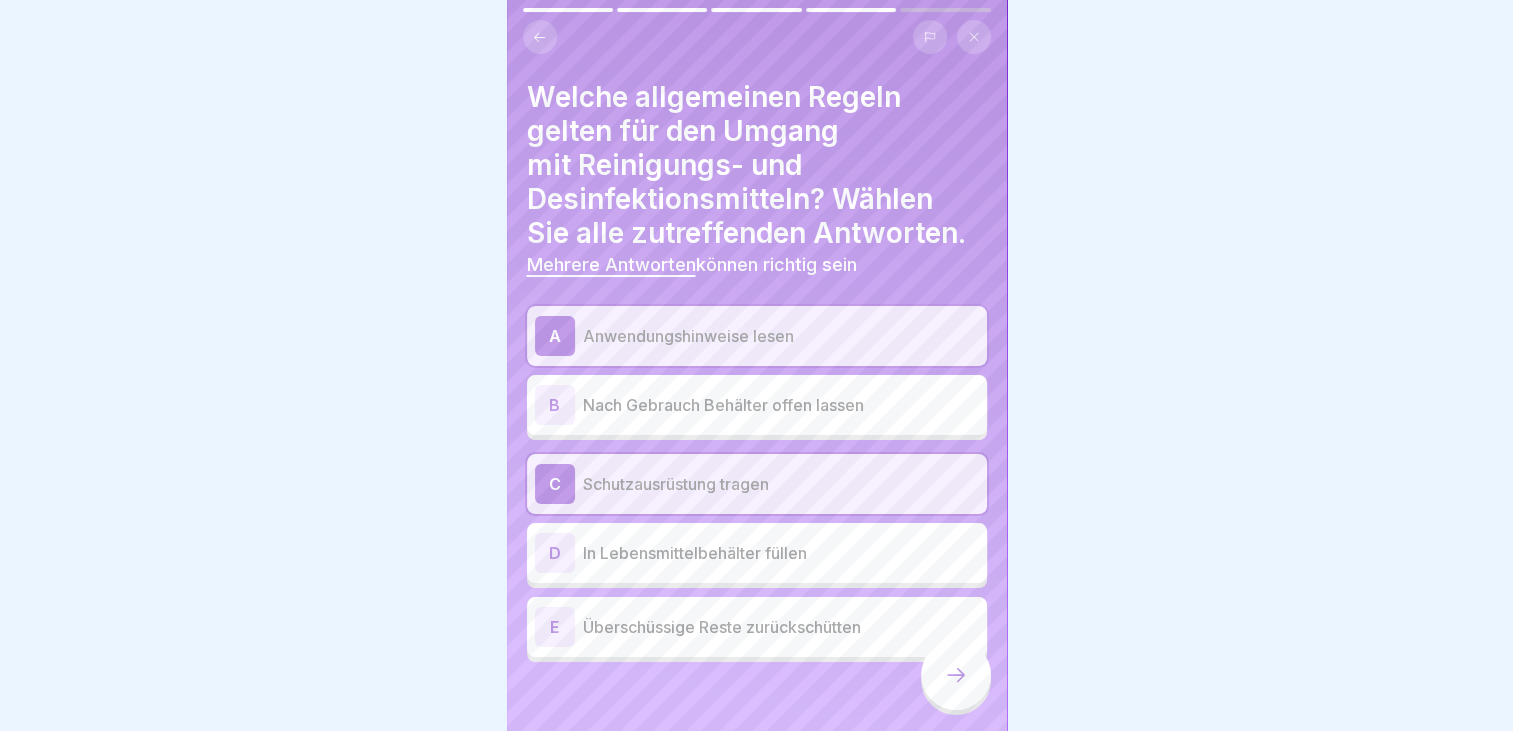 click 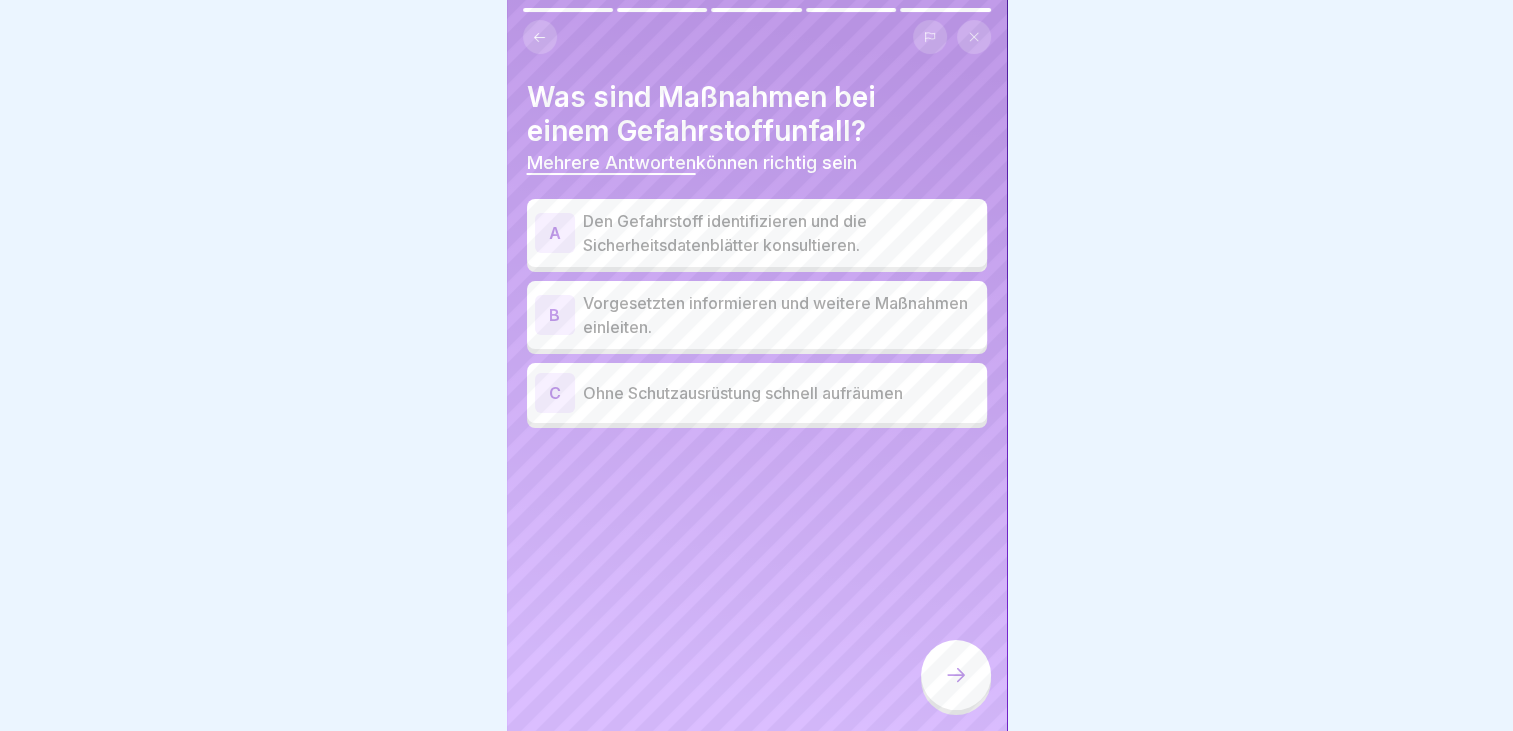 click on "A" at bounding box center [555, 233] 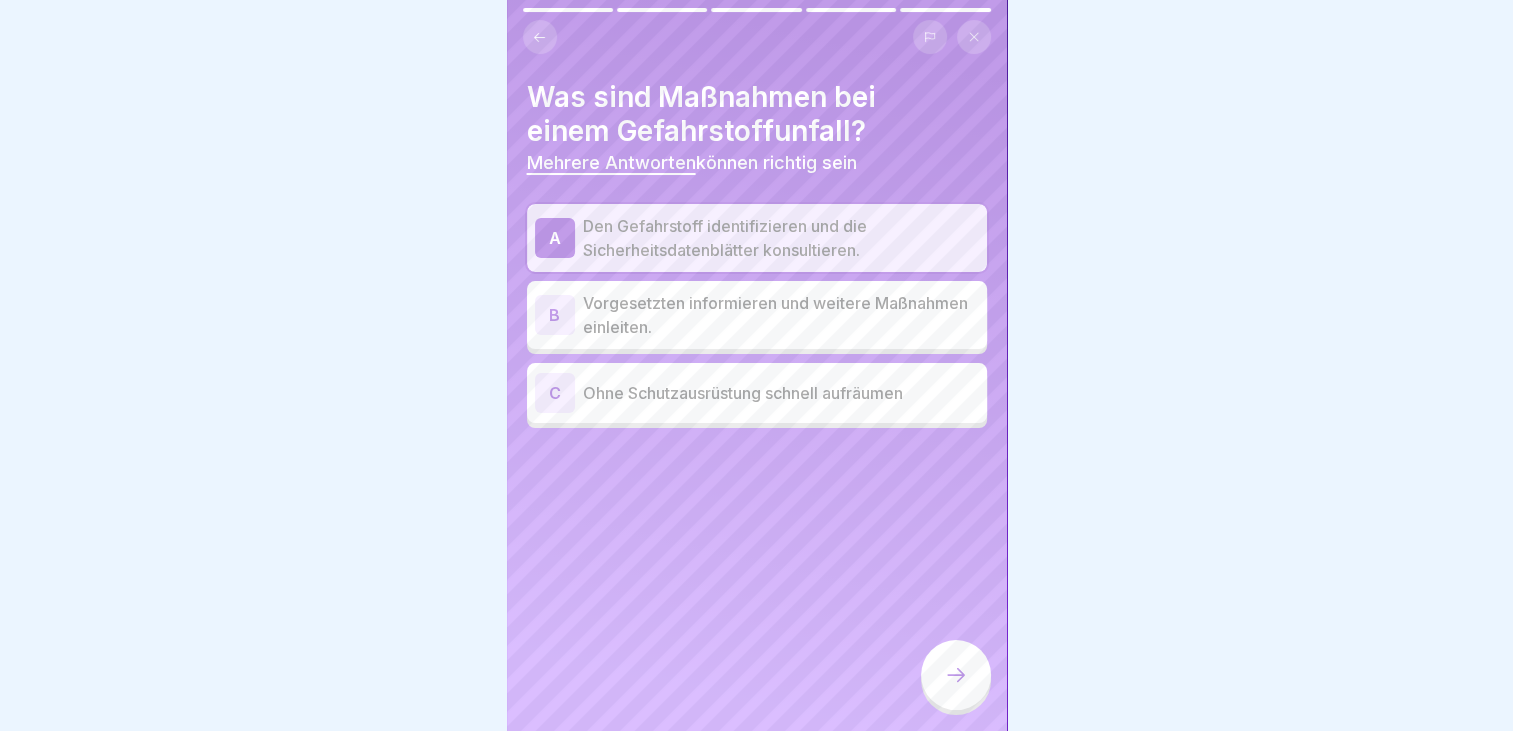 click on "B" at bounding box center (555, 315) 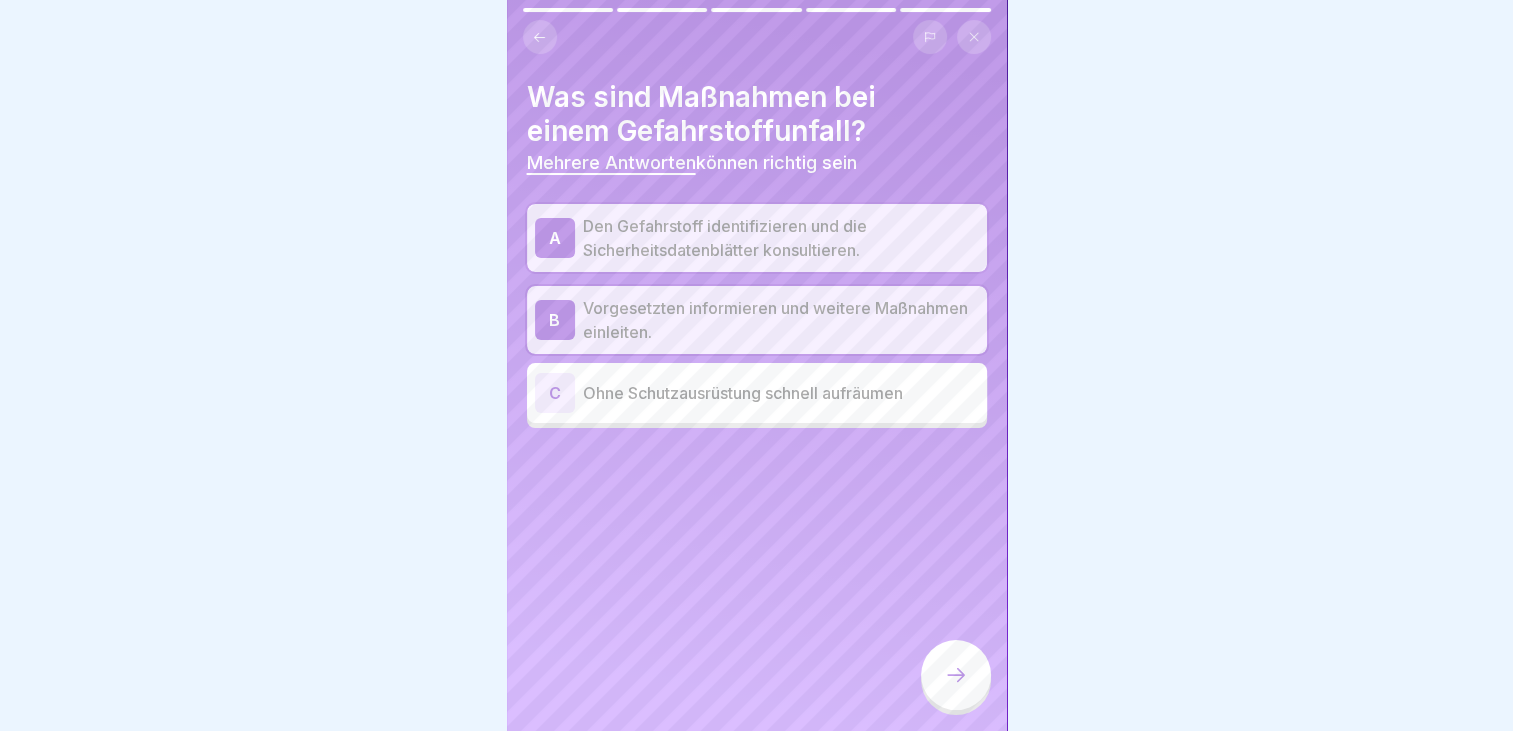 click 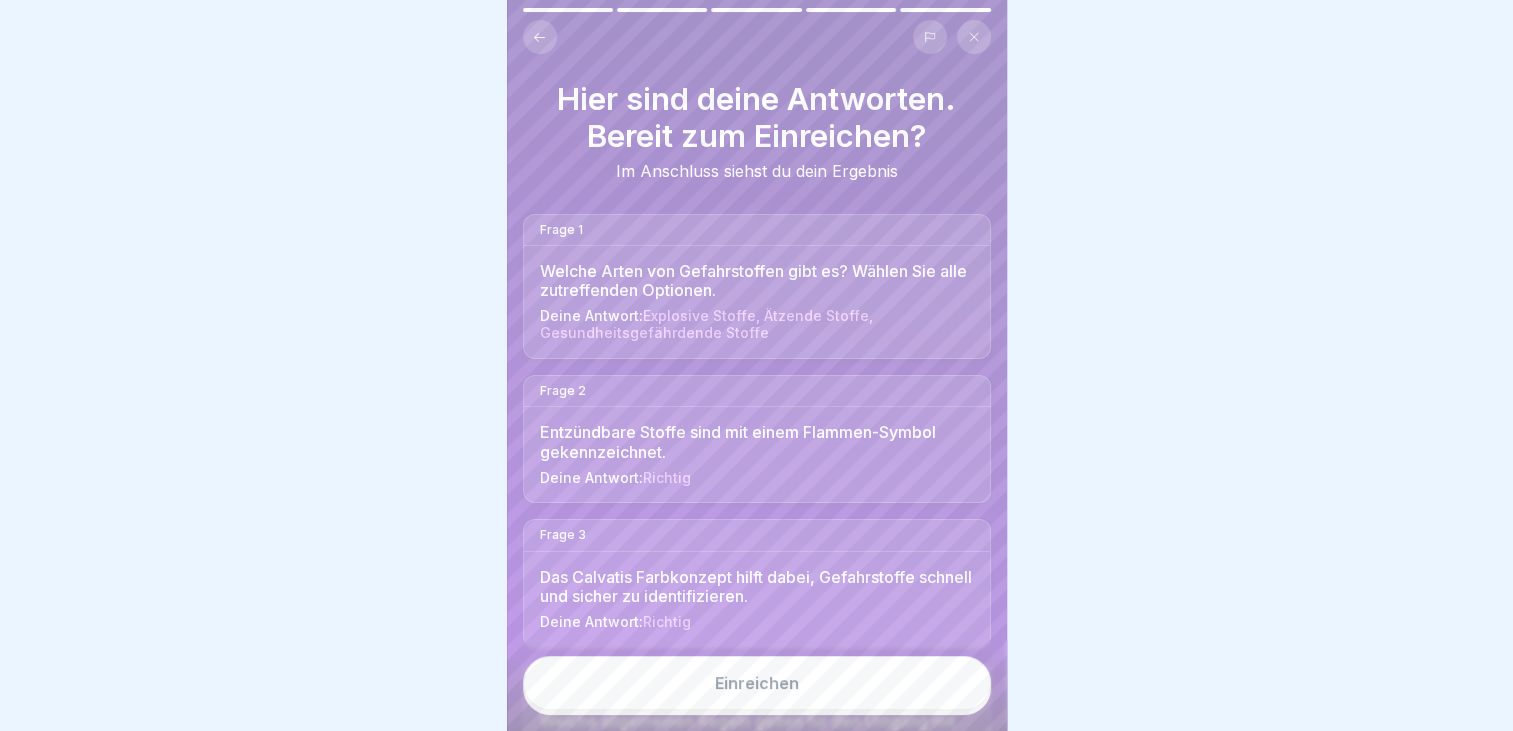 click on "Einreichen" at bounding box center (757, 683) 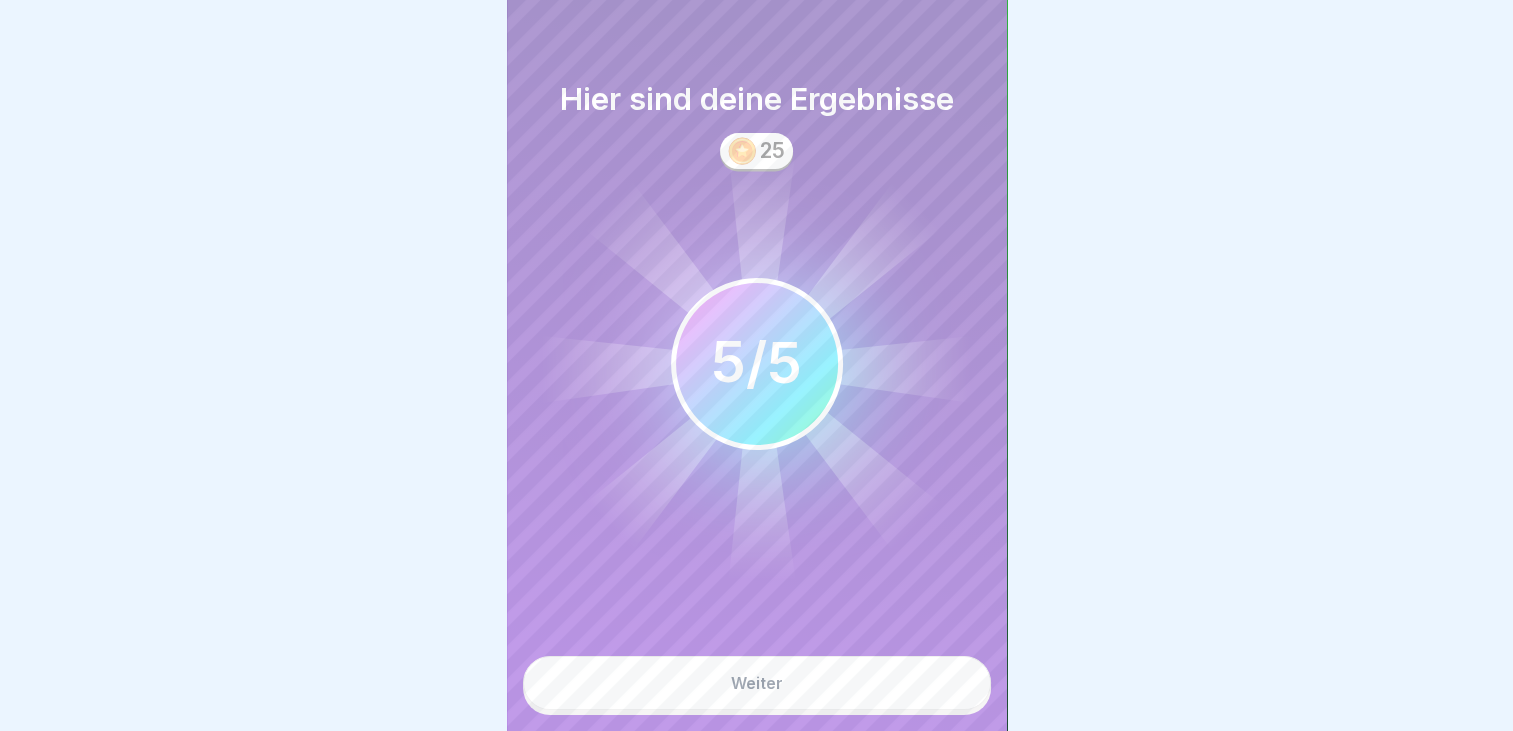 click on "Weiter" at bounding box center [757, 683] 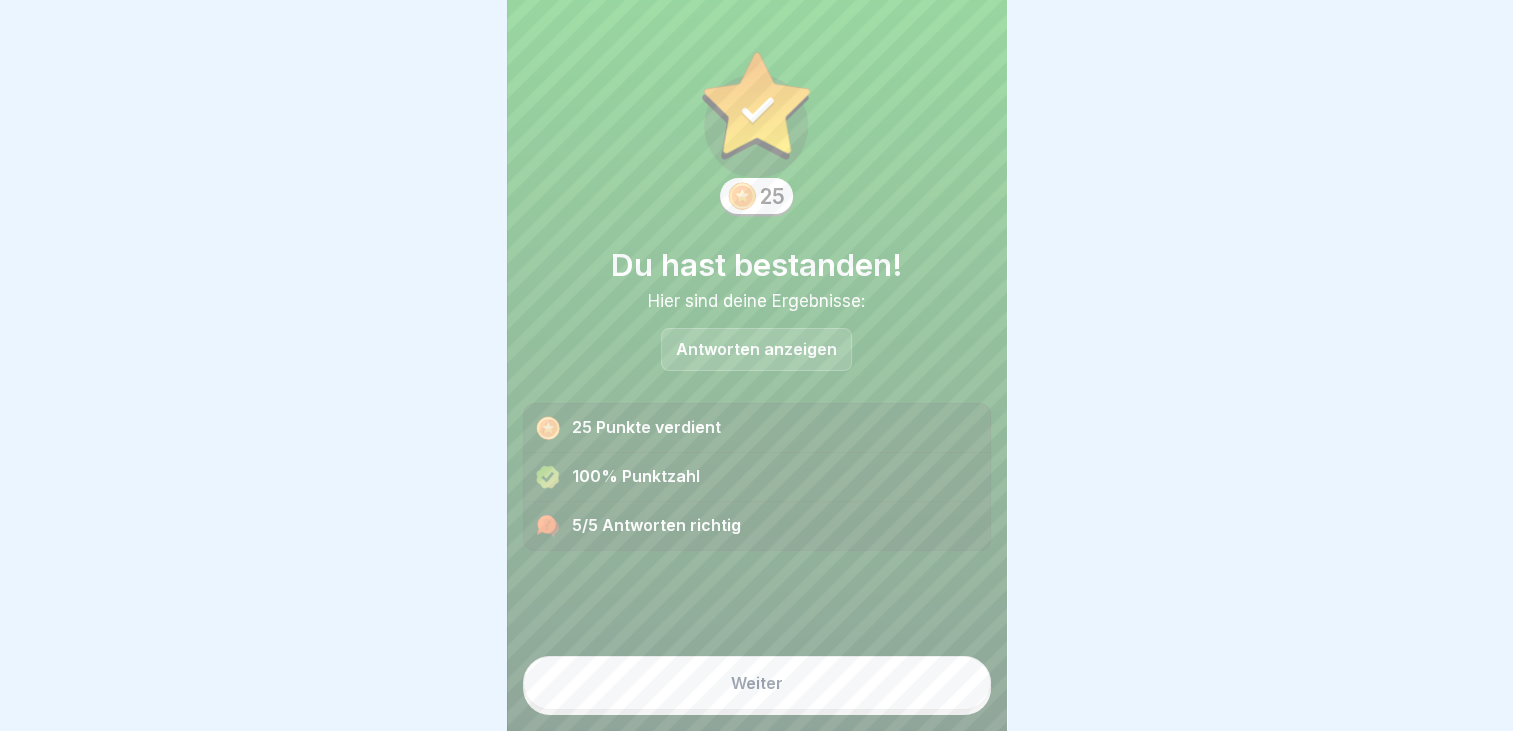 click on "Weiter" at bounding box center (757, 683) 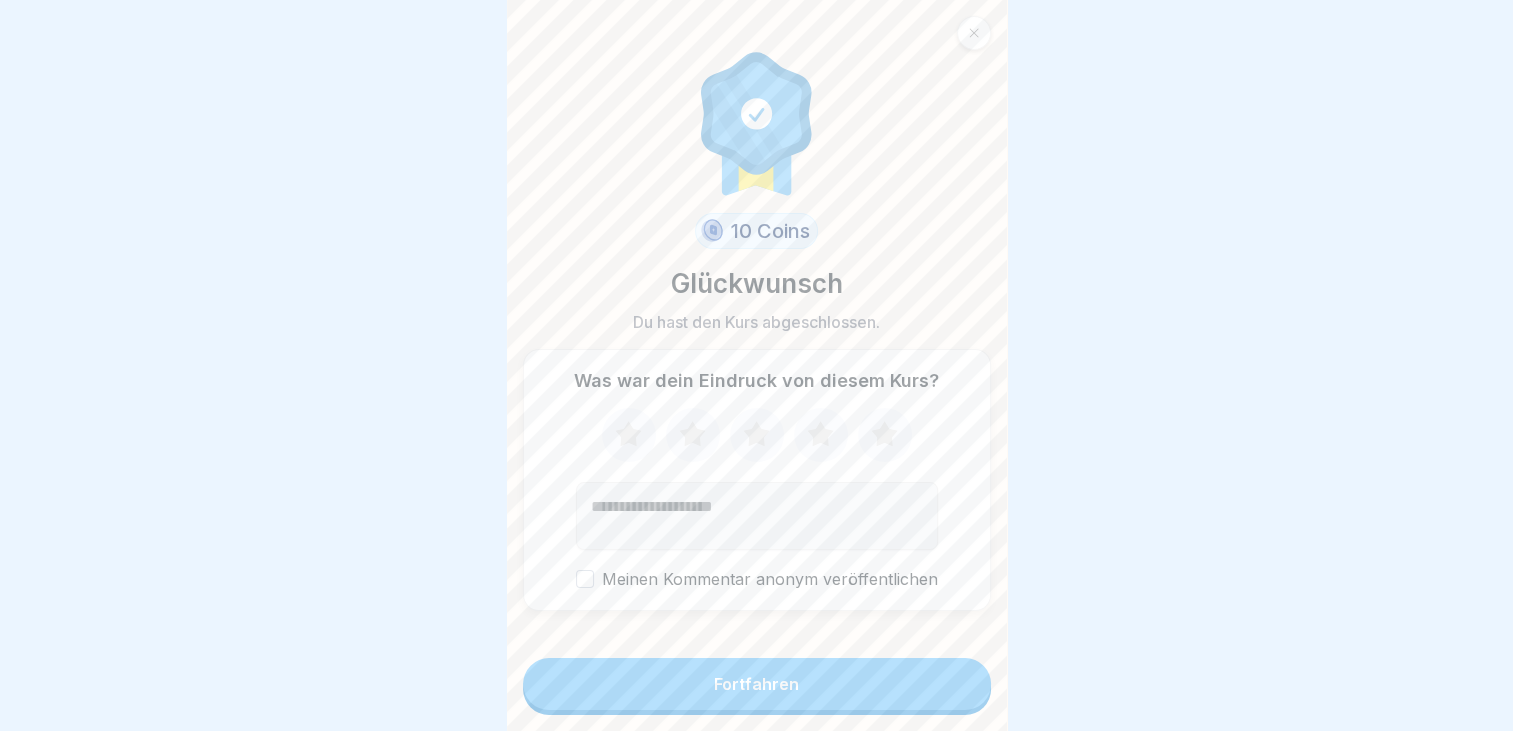 click on "Fortfahren" at bounding box center [756, 684] 